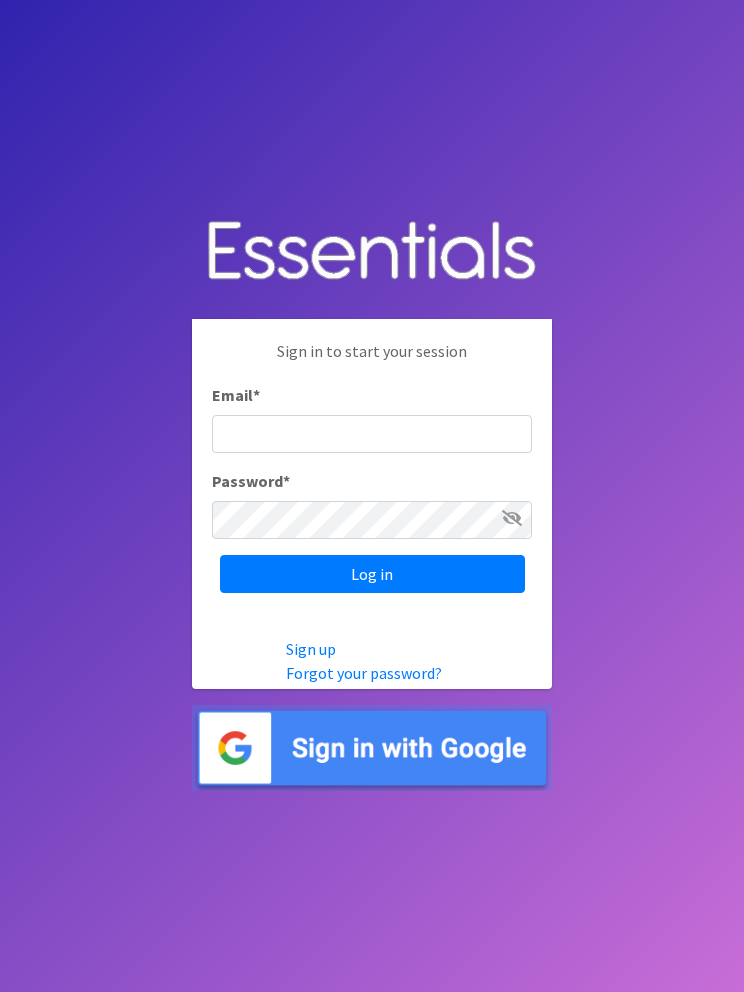 scroll, scrollTop: 0, scrollLeft: 0, axis: both 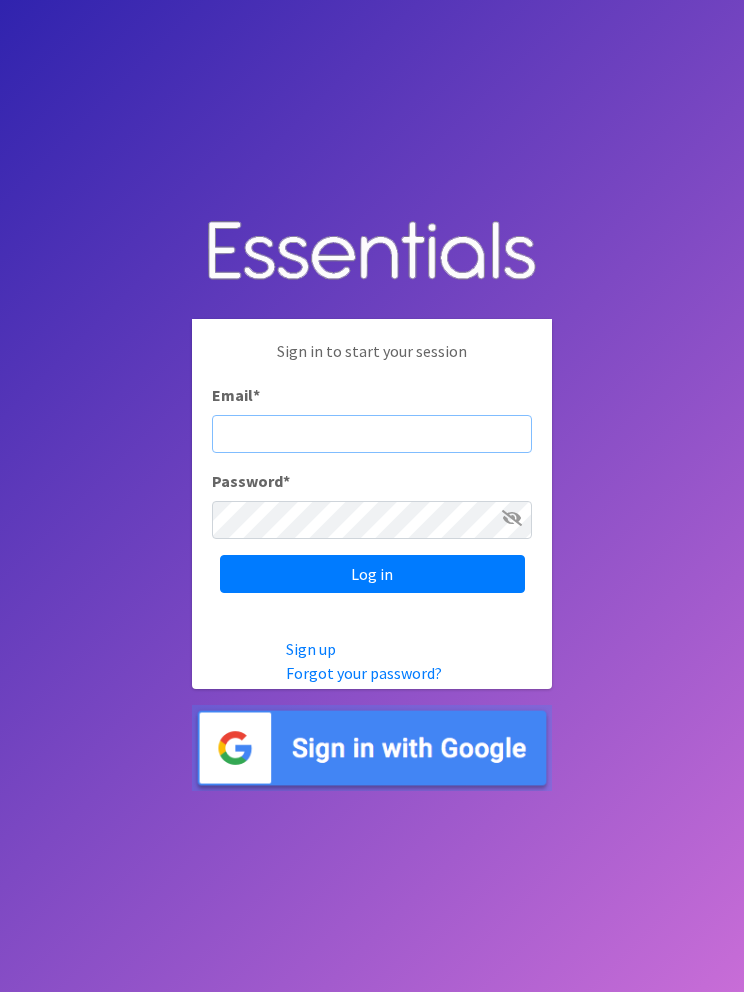 type on "[USERNAME]@example.com" 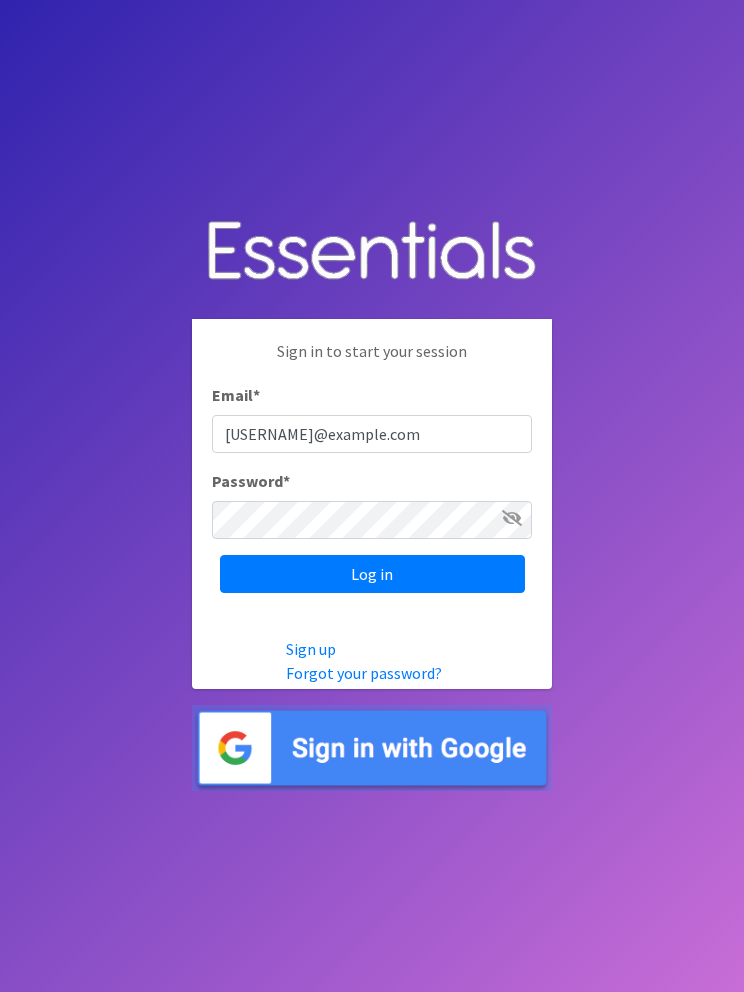 click on "Log in" at bounding box center (372, 574) 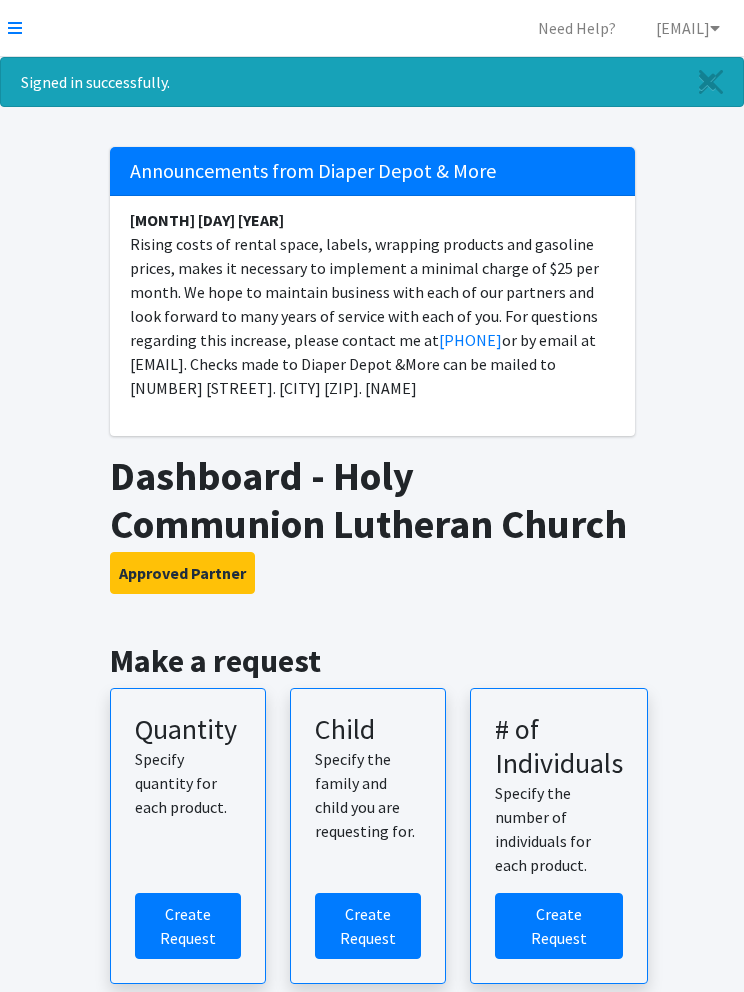 scroll, scrollTop: 0, scrollLeft: 0, axis: both 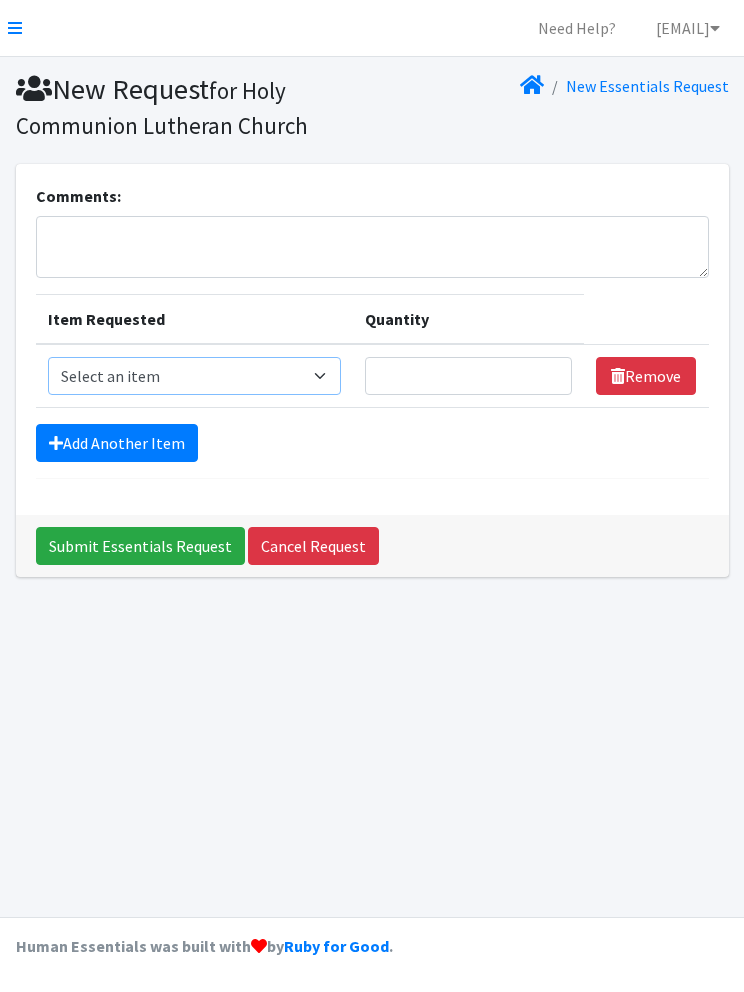 click on "Select an item
Adult Briefs (waist [NUMBER]-[NUMBER]")
Adult Briefs (waist [NUMBER]-[NUMBER]")
Adult Briefs (waist [NUMBER]-[NUMBER]")
Adult Briefs (waist [NUMBER]-[NUMBER]")
Adult Incontinence Pads
Adult Liners
Baby Shampoo
Baby Wash Head to Toe
Bed Pads (Cloth)
Bed Pads (Disposable)
Cloth Diapers (AIO's/Pocket)
Cloth Diapers (Covers)
Cloth Diapers (Plastic Cover Pants)
Cloth Diapers (Prefolds & Fitted)
Cloth Inserts (For Cloth Diapers)
Cloth Potty Training Pants/Underwear
Diaper Rash Cream/Powder
Disposable Inserts
Girl Ninjamas (Overnites s/m)
Goodnights (Youth Size S/M)
Goodnights (Youth Size XL)
Goodnights (Youth Size XS)
Kid Masks
Kids (Newborn)
Kids (Preemie)
Kids (Size 1)
Kids (Size 2)
Kids (Size 3)
Kids (Size 4)
Kids (Size 5)
Kids (Size 6)
Kids (Size 7)
Kids L/XL ([NUMBER]-[NUMBER] lbs)
Kids Pull-Ups (2T-3T)
Kids Pull-Ups (3T-4T)
Kids Pull-Ups (4T-5T)
Kids S/M ([NUMBER]-[NUMBER] lbs)
Kit
OverNites Diapers (Youth size 5)
Overnites (Youth Size 3)
Overnites (Youth Size 4)
Sanitizing Wipes" at bounding box center (194, 376) 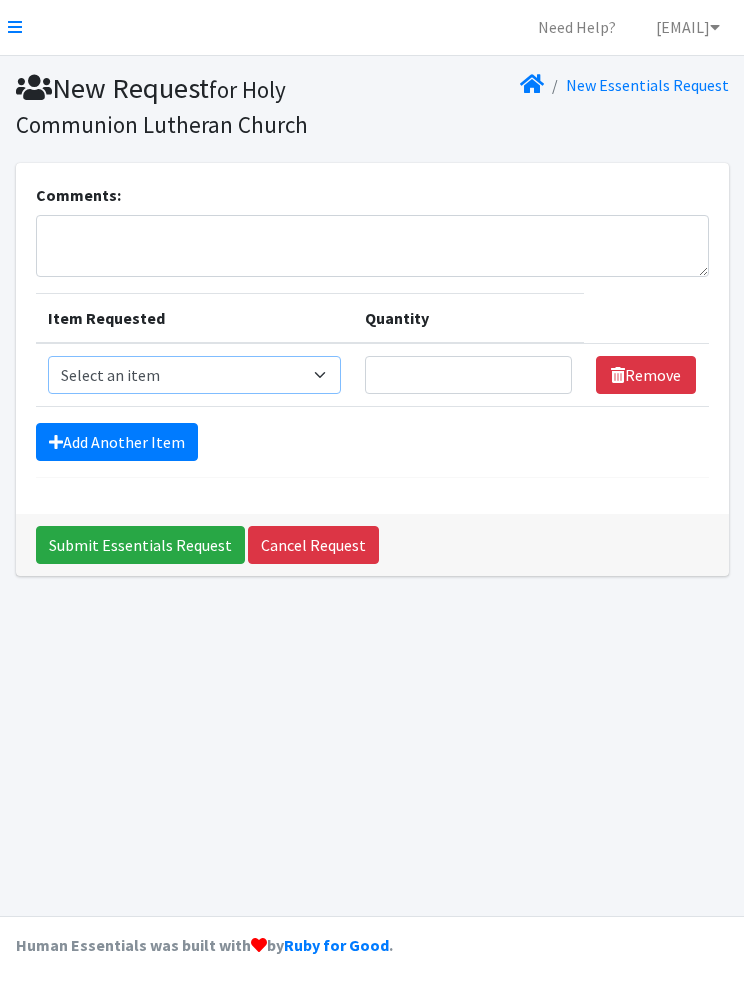 click on "Select an item
Adult Briefs (waist [NUMBER]-[NUMBER]")
Adult Briefs (waist [NUMBER]-[NUMBER]")
Adult Briefs (waist [NUMBER]-[NUMBER]")
Adult Briefs (waist [NUMBER]-[NUMBER]")
Adult Incontinence Pads
Adult Liners
Baby Shampoo
Baby Wash Head to Toe
Bed Pads (Cloth)
Bed Pads (Disposable)
Cloth Diapers (AIO's/Pocket)
Cloth Diapers (Covers)
Cloth Diapers (Plastic Cover Pants)
Cloth Diapers (Prefolds & Fitted)
Cloth Inserts (For Cloth Diapers)
Cloth Potty Training Pants/Underwear
Diaper Rash Cream/Powder
Disposable Inserts
Girl Ninjamas (Overnites s/m)
Goodnights (Youth Size S/M)
Goodnights (Youth Size XL)
Goodnights (Youth Size XS)
Kid Masks
Kids (Newborn)
Kids (Preemie)
Kids (Size 1)
Kids (Size 2)
Kids (Size 3)
Kids (Size 4)
Kids (Size 5)
Kids (Size 6)
Kids (Size 7)
Kids L/XL ([NUMBER]-[NUMBER] lbs)
Kids Pull-Ups (2T-3T)
Kids Pull-Ups (3T-4T)
Kids Pull-Ups (4T-5T)
Kids S/M ([NUMBER]-[NUMBER] lbs)
Kit
OverNites Diapers (Youth size 5)
Overnites (Youth Size 3)
Overnites (Youth Size 4)
Sanitizing Wipes" at bounding box center [194, 376] 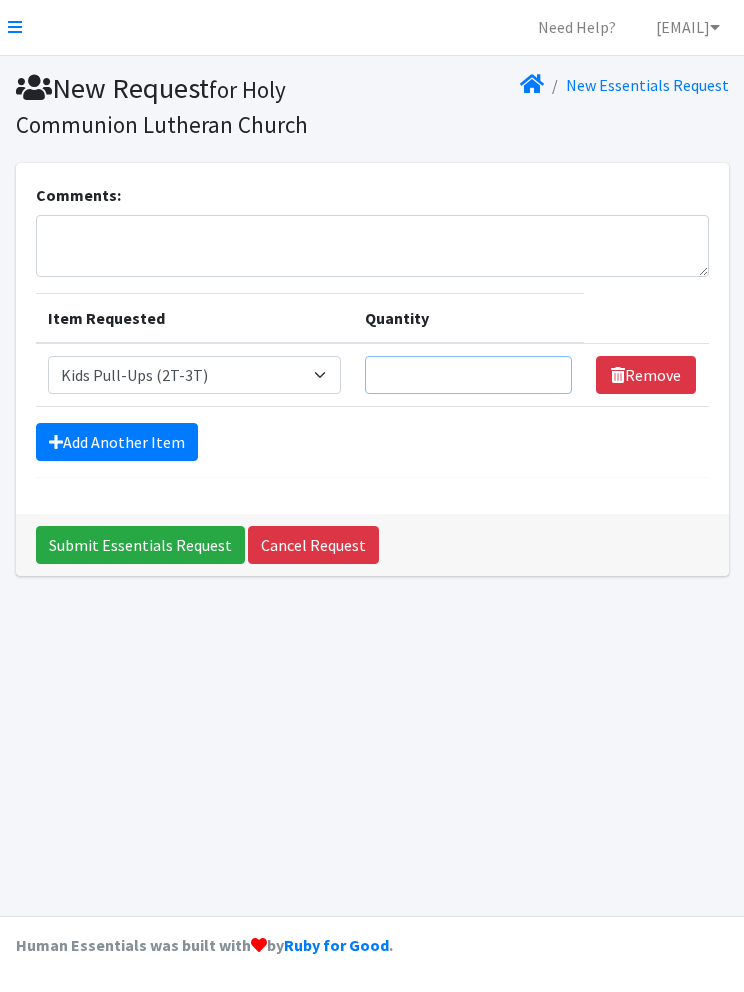 click on "Quantity" at bounding box center [469, 376] 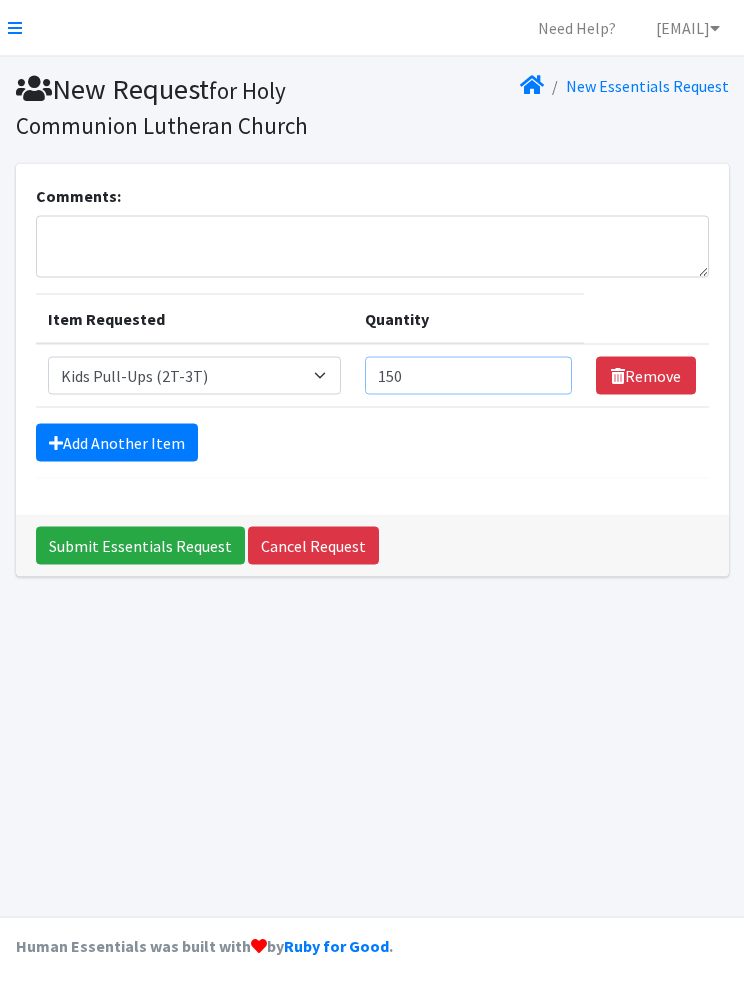 type on "150" 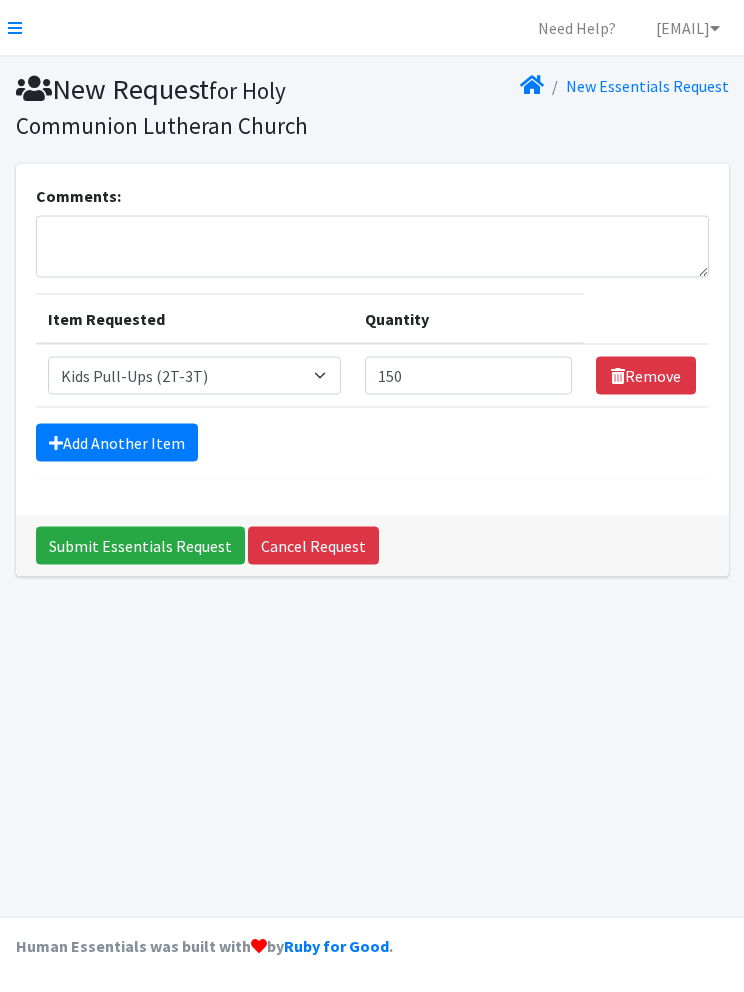 click on "Add Another Item" at bounding box center (117, 443) 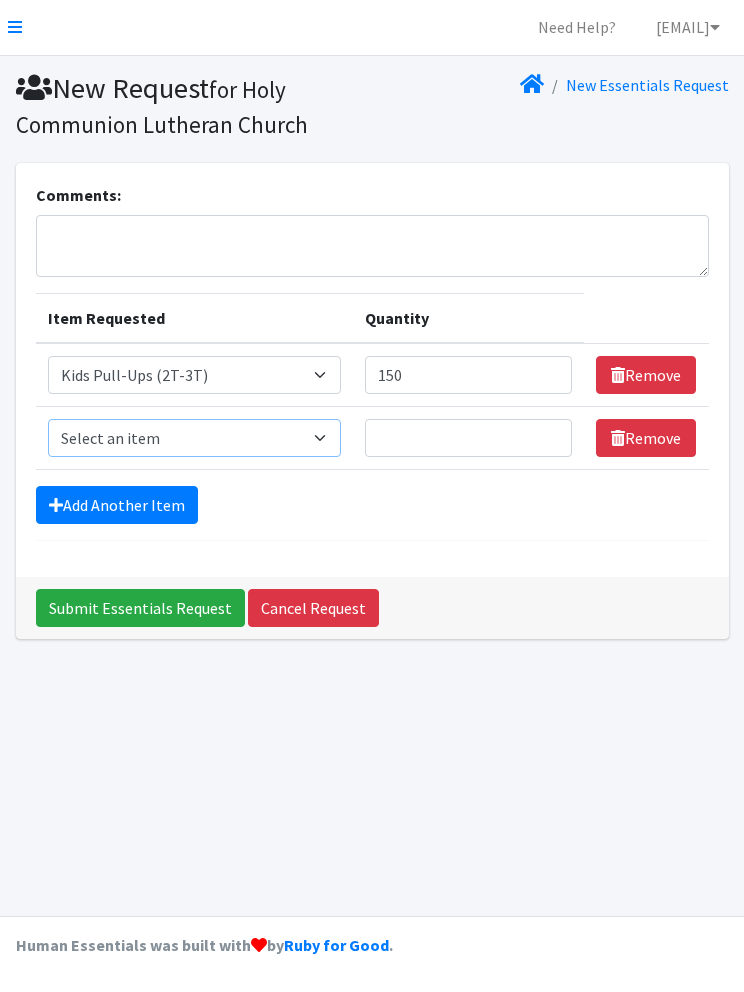 click on "Select an item
Adult Briefs (waist 28-40")
Adult Briefs (waist 38-50")
Adult Briefs (waist 44-54")
Adult Briefs (waist 44-58")
Adult Incontinence Pads
Adult Liners
Baby Shampoo
Baby Wash Head to Toe
Bed Pads (Cloth)
Bed Pads (Disposable)
Cloth Diapers (AIO's/Pocket)
Cloth Diapers (Covers)
Cloth Diapers (Plastic Cover Pants)
Cloth Diapers (Prefolds & Fitted)
Cloth Inserts (For Cloth Diapers)
Cloth Potty Training Pants/Underwear
Diaper Rash Cream/Powder
Disposable Inserts
Girl Ninjamas (Overnites s/m)
Goodnights (Youth Size S/M)
Goodnights (Youth Size XL)
Goodnights (Youth Size XS)
Kid Masks
Kids (Newborn)
Kids (Preemie)
Kids (Size 1)
Kids (Size 2)
Kids (Size 3)
Kids (Size 4)
Kids (Size 5)
Kids (Size 6)
Kids (Size 7)
Kids L/XL (60-125 lbs)
Kids Pull-Ups (2T-3T)
Kids Pull-Ups (3T-4T)
Kids Pull-Ups (4T-5T)
Kids S/M (38-65 lbs)
Kit
OverNites Diapers (Youth size 5)
Overnites (Youth Size 3)
Overnites (Youth Size 4)
Sanitizing Wipes" at bounding box center (194, 439) 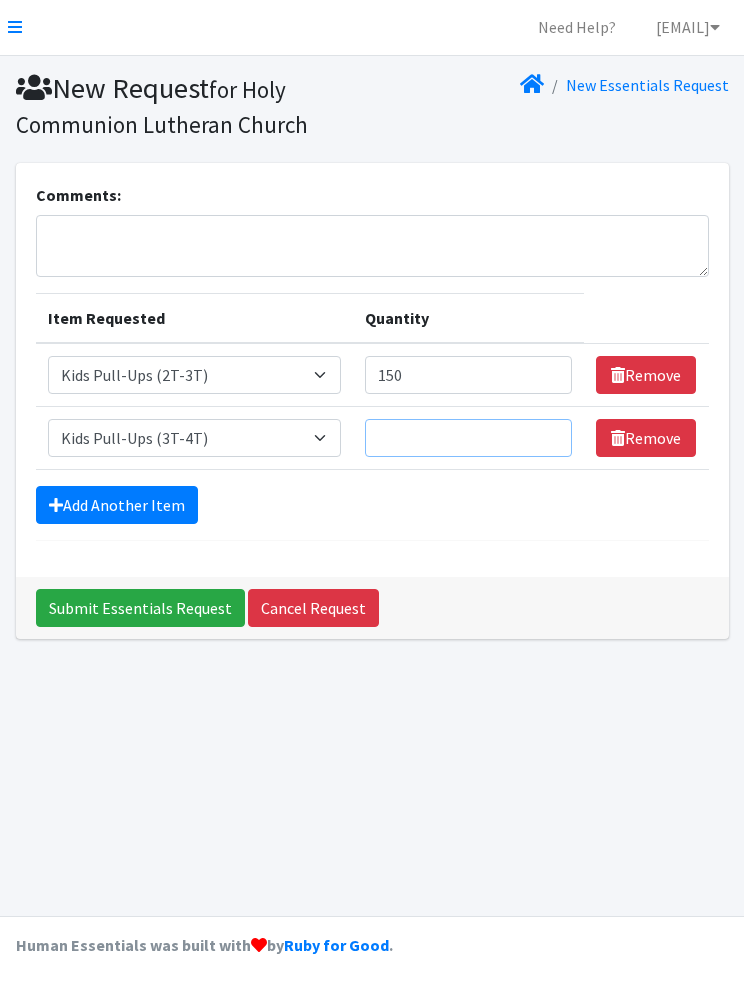 click on "Quantity" at bounding box center [469, 439] 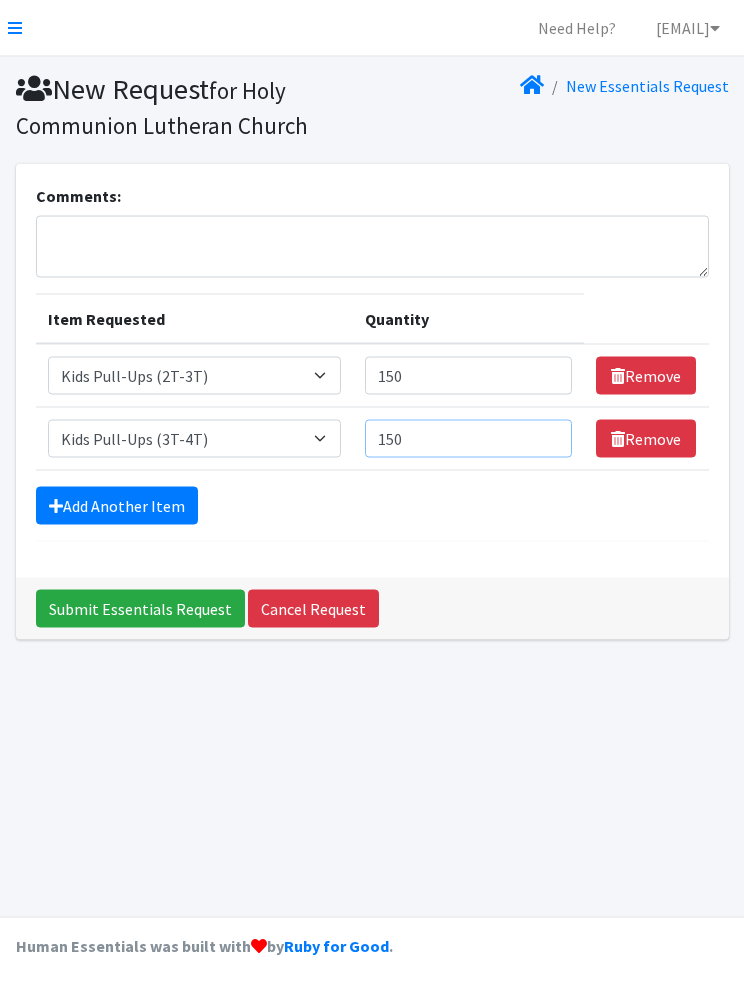 type on "150" 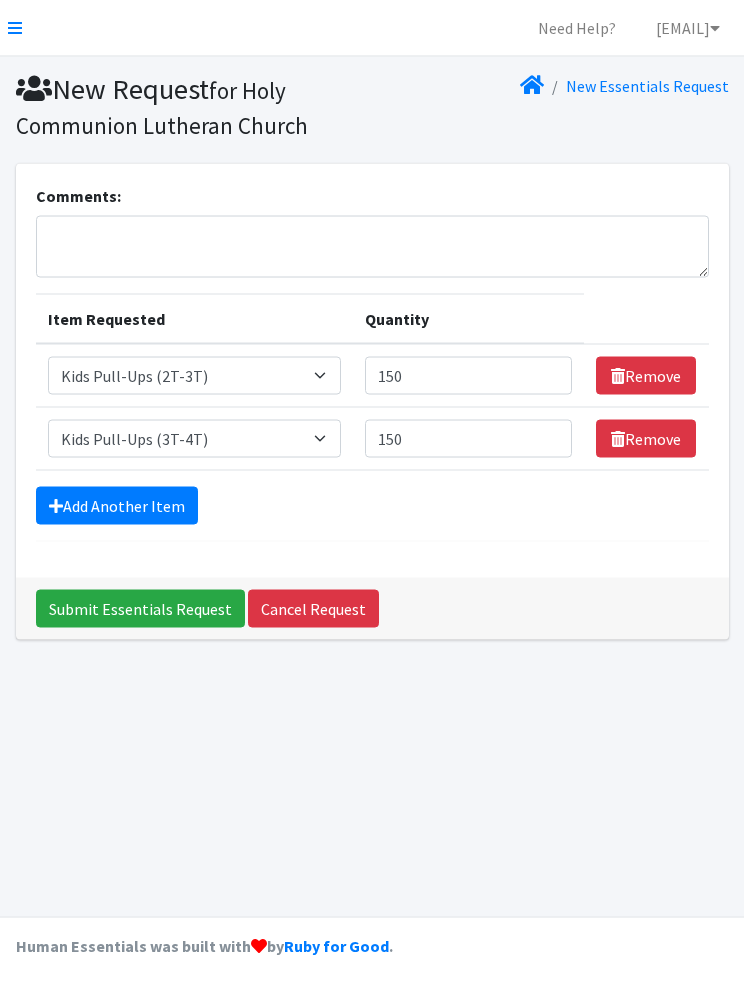 click on "Add Another Item" at bounding box center (117, 506) 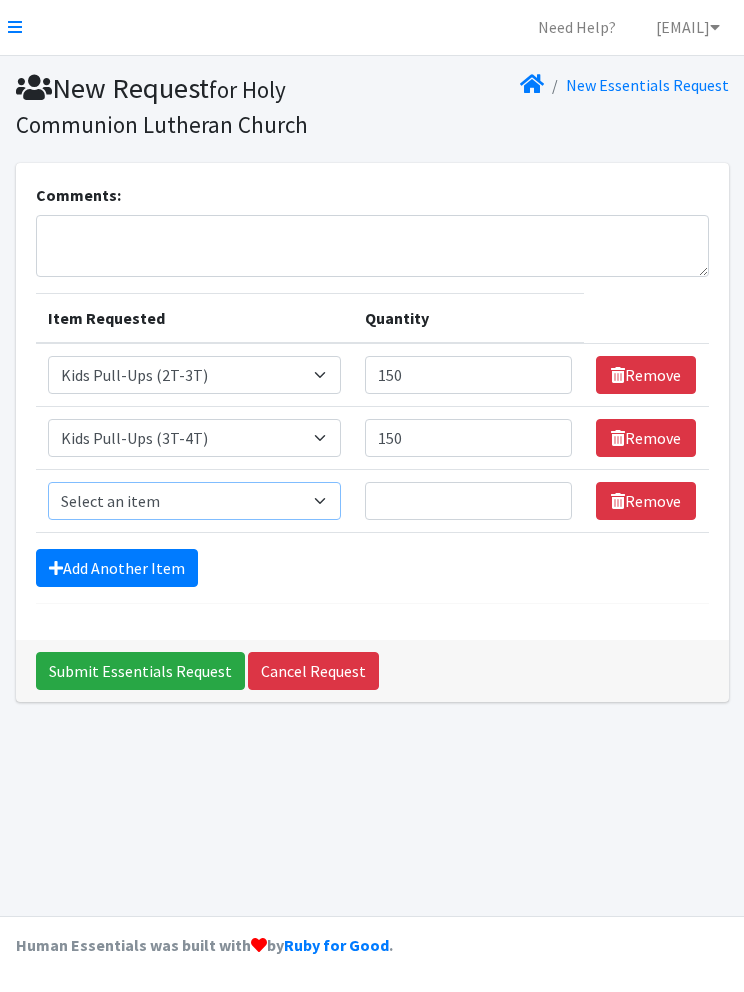 click on "Select an item
Adult Briefs (waist 28-40")
Adult Briefs (waist 38-50")
Adult Briefs (waist 44-54")
Adult Briefs (waist 44-58")
Adult Incontinence Pads
Adult Liners
Baby Shampoo
Baby Wash Head to Toe
Bed Pads (Cloth)
Bed Pads (Disposable)
Cloth Diapers (AIO's/Pocket)
Cloth Diapers (Covers)
Cloth Diapers (Plastic Cover Pants)
Cloth Diapers (Prefolds & Fitted)
Cloth Inserts (For Cloth Diapers)
Cloth Potty Training Pants/Underwear
Diaper Rash Cream/Powder
Disposable Inserts
Girl Ninjamas (Overnites s/m)
Goodnights (Youth Size S/M)
Goodnights (Youth Size XL)
Goodnights (Youth Size XS)
Kid Masks
Kids (Newborn)
Kids (Preemie)
Kids (Size 1)
Kids (Size 2)
Kids (Size 3)
Kids (Size 4)
Kids (Size 5)
Kids (Size 6)
Kids (Size 7)
Kids L/XL (60-125 lbs)
Kids Pull-Ups (2T-3T)
Kids Pull-Ups (3T-4T)
Kids Pull-Ups (4T-5T)
Kids S/M (38-65 lbs)
Kit
OverNites Diapers (Youth size 5)
Overnites (Youth Size 3)
Overnites (Youth Size 4)
Sanitizing Wipes" at bounding box center (194, 502) 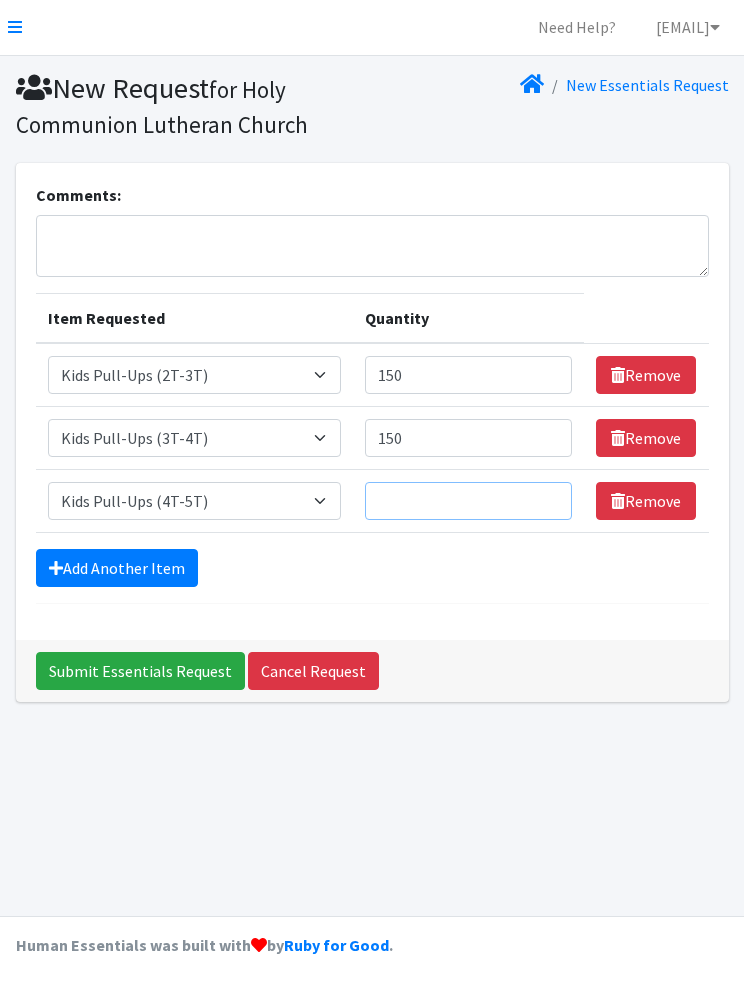 click on "Quantity" at bounding box center (469, 502) 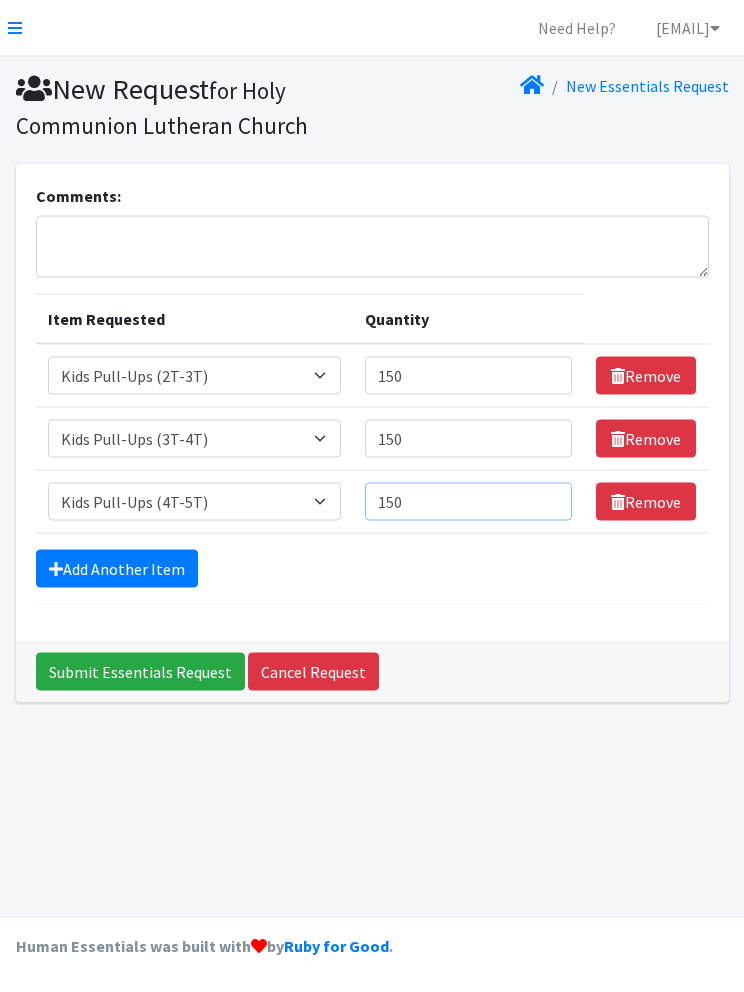 type on "150" 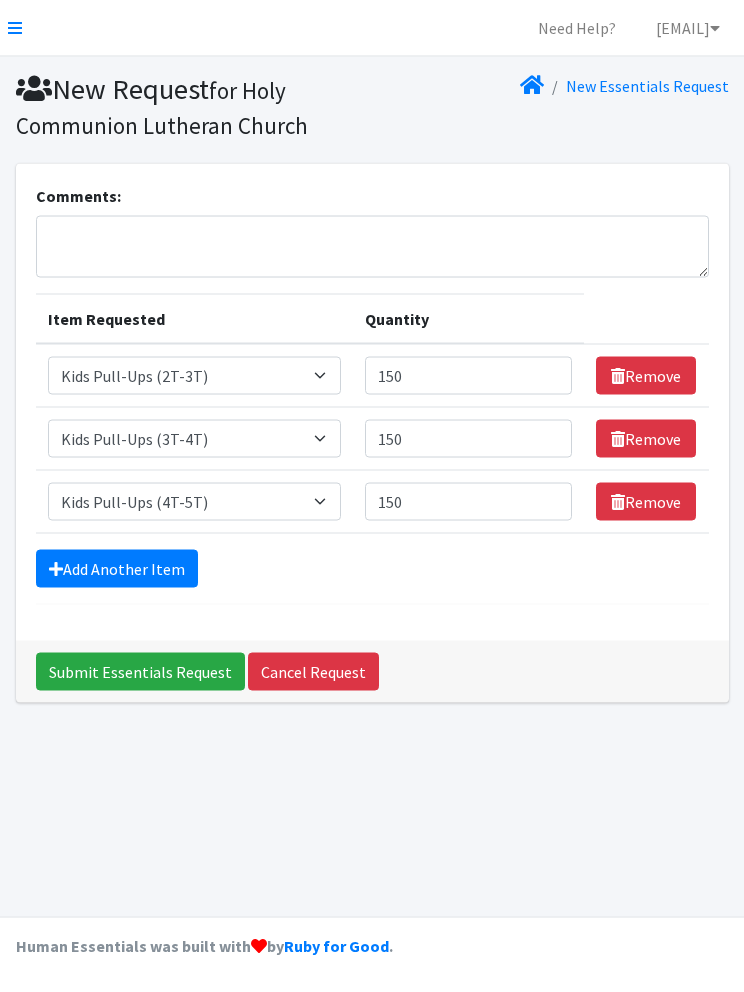 click on "Add Another Item" at bounding box center [117, 569] 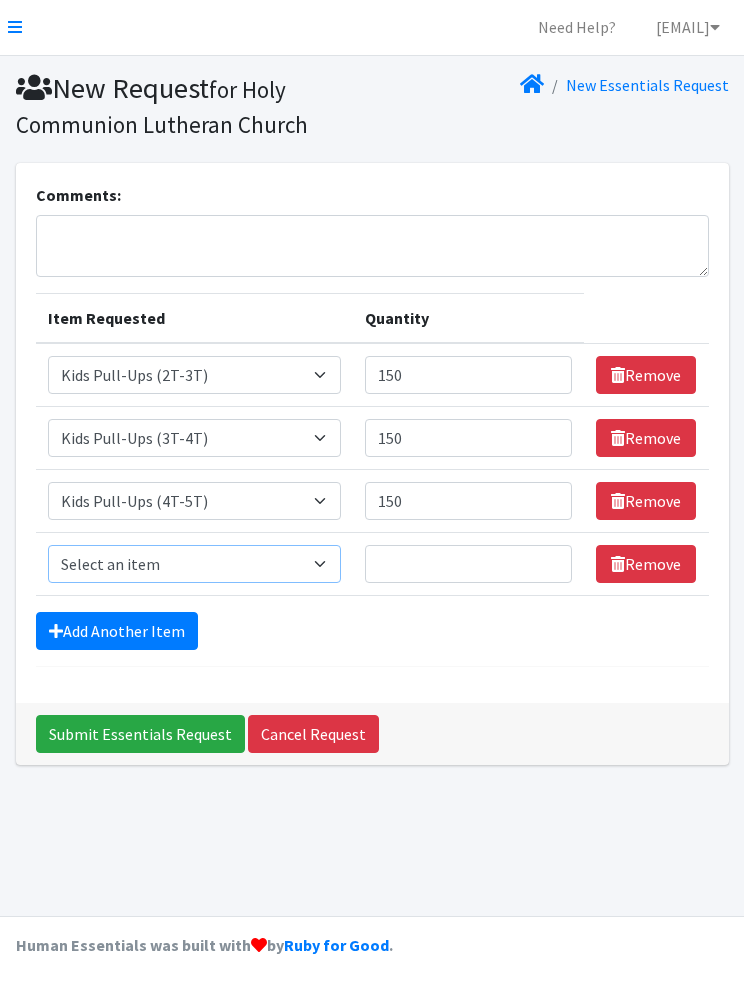 click on "Select an item
Adult Briefs (waist 28-40")
Adult Briefs (waist 38-50")
Adult Briefs (waist 44-54")
Adult Briefs (waist 44-58")
Adult Incontinence Pads
Adult Liners
Baby Shampoo
Baby Wash Head to Toe
Bed Pads (Cloth)
Bed Pads (Disposable)
Cloth Diapers (AIO's/Pocket)
Cloth Diapers (Covers)
Cloth Diapers (Plastic Cover Pants)
Cloth Diapers (Prefolds & Fitted)
Cloth Inserts (For Cloth Diapers)
Cloth Potty Training Pants/Underwear
Diaper Rash Cream/Powder
Disposable Inserts
Girl Ninjamas (Overnites s/m)
Goodnights (Youth Size S/M)
Goodnights (Youth Size XL)
Goodnights (Youth Size XS)
Kid Masks
Kids (Newborn)
Kids (Preemie)
Kids (Size 1)
Kids (Size 2)
Kids (Size 3)
Kids (Size 4)
Kids (Size 5)
Kids (Size 6)
Kids (Size 7)
Kids L/XL (60-125 lbs)
Kids Pull-Ups (2T-3T)
Kids Pull-Ups (3T-4T)
Kids Pull-Ups (4T-5T)
Kids S/M (38-65 lbs)
Kit
OverNites Diapers (Youth size 5)
Overnites (Youth Size 3)
Overnites (Youth Size 4)
Sanitizing Wipes" at bounding box center (194, 565) 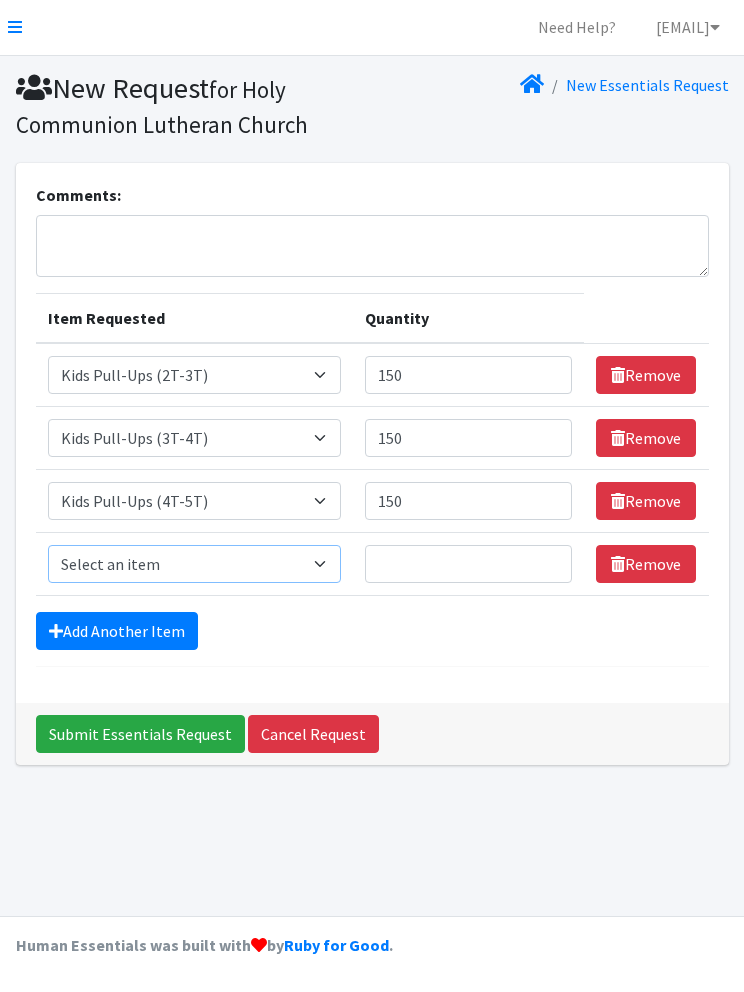 select on "6846" 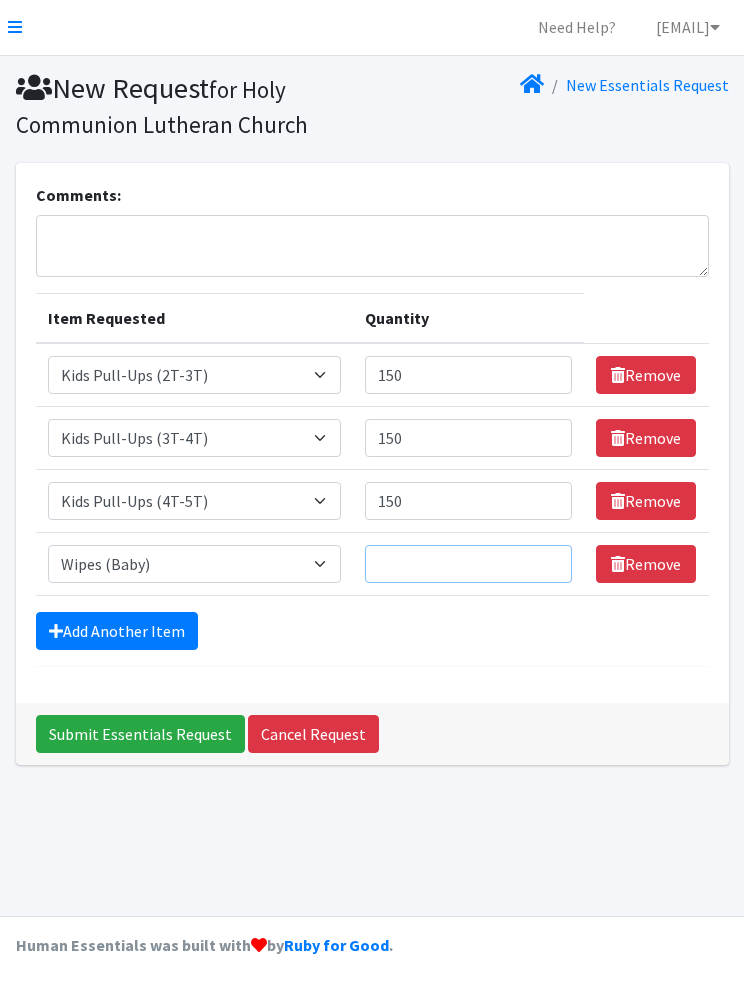 click on "Quantity" at bounding box center [469, 565] 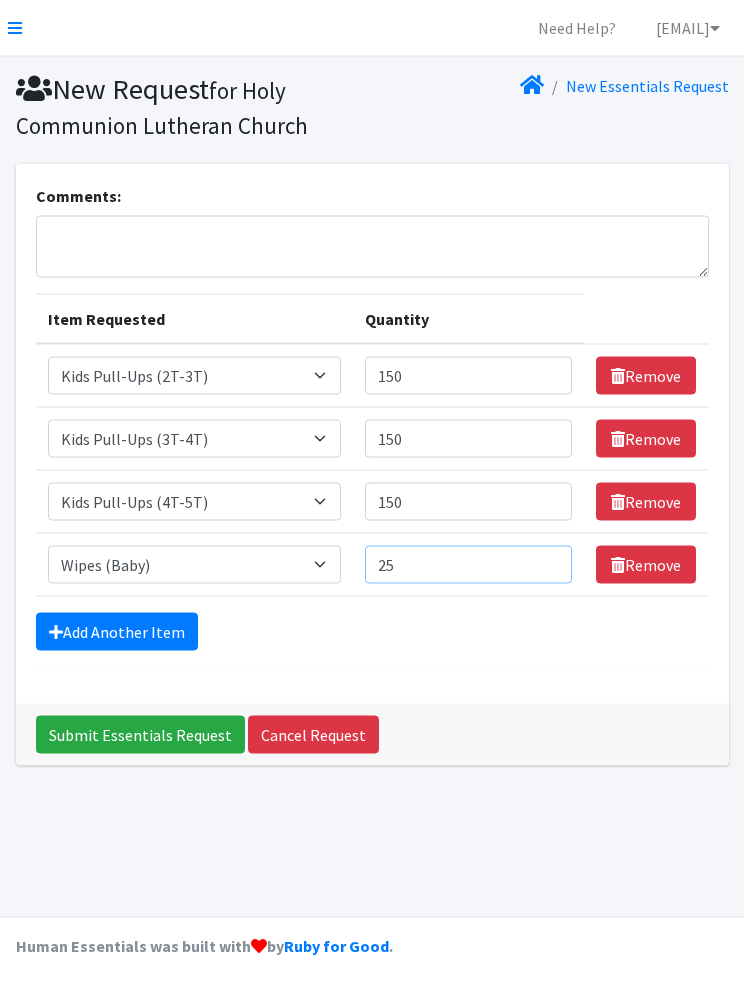 type on "25" 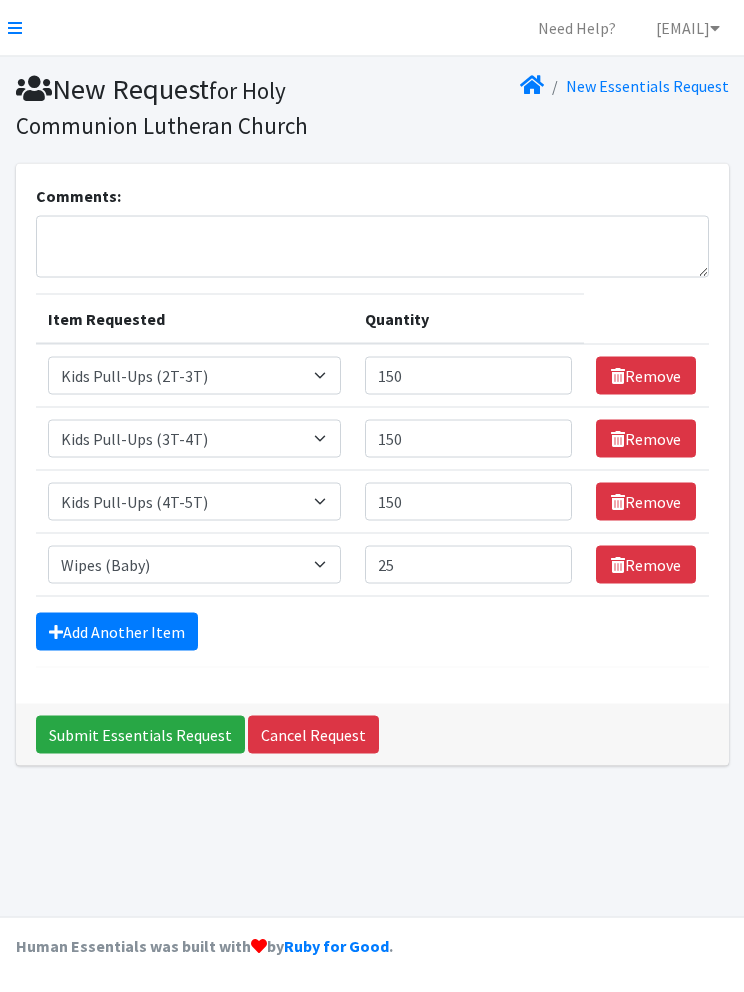 click on "Add Another Item" at bounding box center (117, 632) 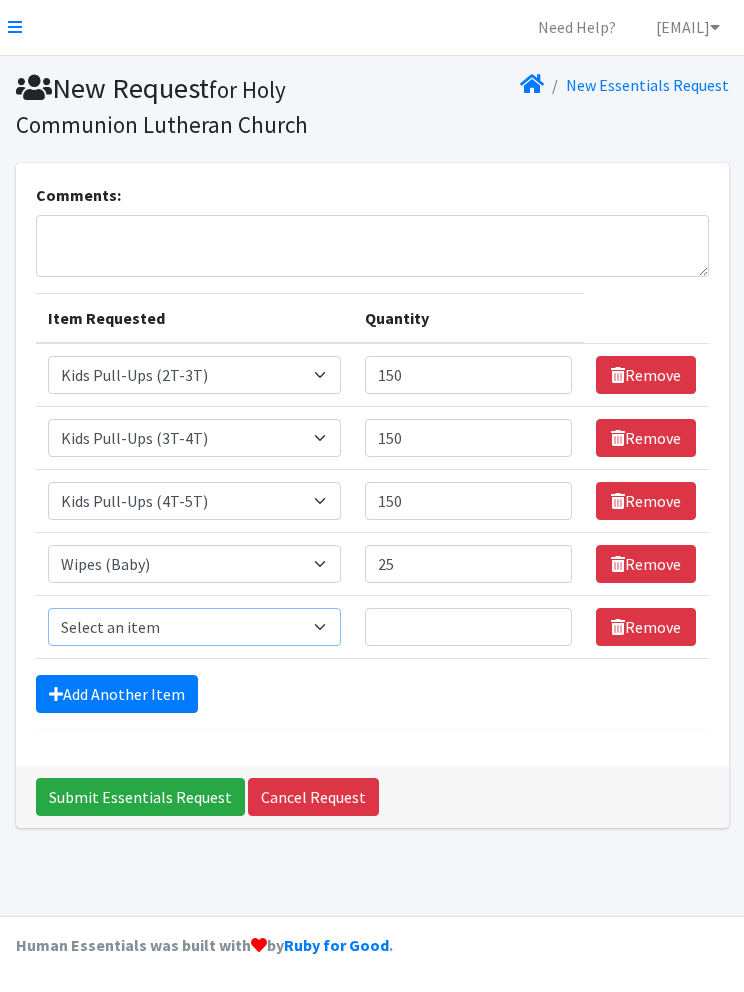click on "Select an item
Adult Briefs (waist 28-40")
Adult Briefs (waist 38-50")
Adult Briefs (waist 44-54")
Adult Briefs (waist 44-58")
Adult Incontinence Pads
Adult Liners
Baby Shampoo
Baby Wash Head to Toe
Bed Pads (Cloth)
Bed Pads (Disposable)
Cloth Diapers (AIO's/Pocket)
Cloth Diapers (Covers)
Cloth Diapers (Plastic Cover Pants)
Cloth Diapers (Prefolds & Fitted)
Cloth Inserts (For Cloth Diapers)
Cloth Potty Training Pants/Underwear
Diaper Rash Cream/Powder
Disposable Inserts
Girl Ninjamas (Overnites s/m)
Goodnights (Youth Size S/M)
Goodnights (Youth Size XL)
Goodnights (Youth Size XS)
Kid Masks
Kids (Newborn)
Kids (Preemie)
Kids (Size 1)
Kids (Size 2)
Kids (Size 3)
Kids (Size 4)
Kids (Size 5)
Kids (Size 6)
Kids (Size 7)
Kids L/XL (60-125 lbs)
Kids Pull-Ups (2T-3T)
Kids Pull-Ups (3T-4T)
Kids Pull-Ups (4T-5T)
Kids S/M (38-65 lbs)
Kit
OverNites Diapers (Youth size 5)
Overnites (Youth Size 3)
Overnites (Youth Size 4)
Sanitizing Wipes" at bounding box center [194, 628] 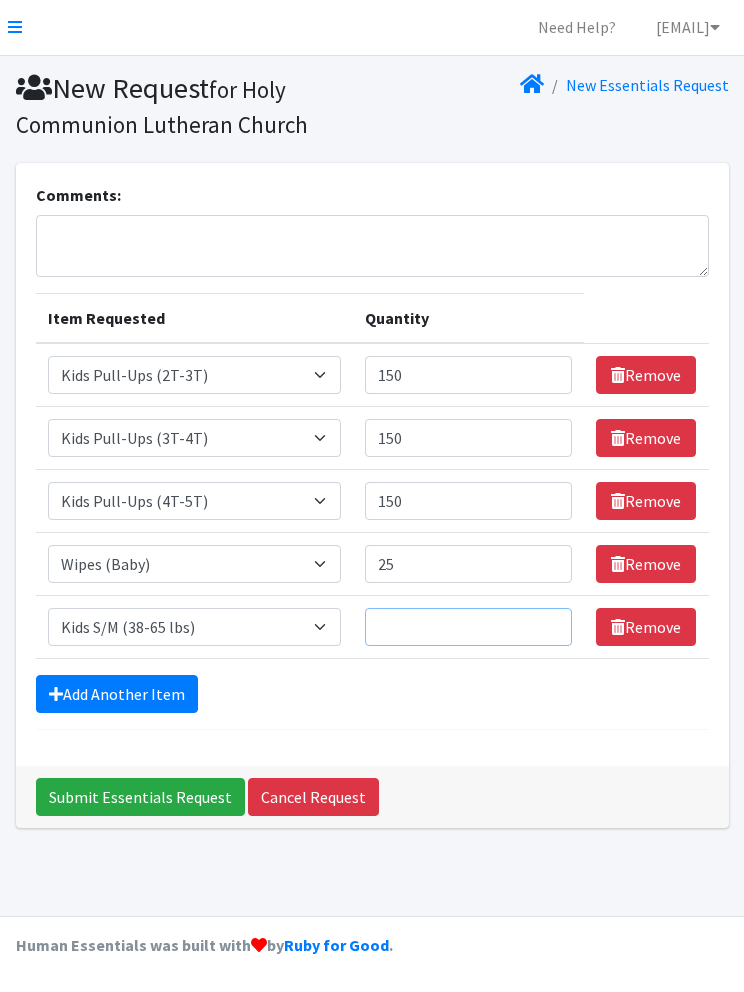 click on "Quantity" at bounding box center (469, 628) 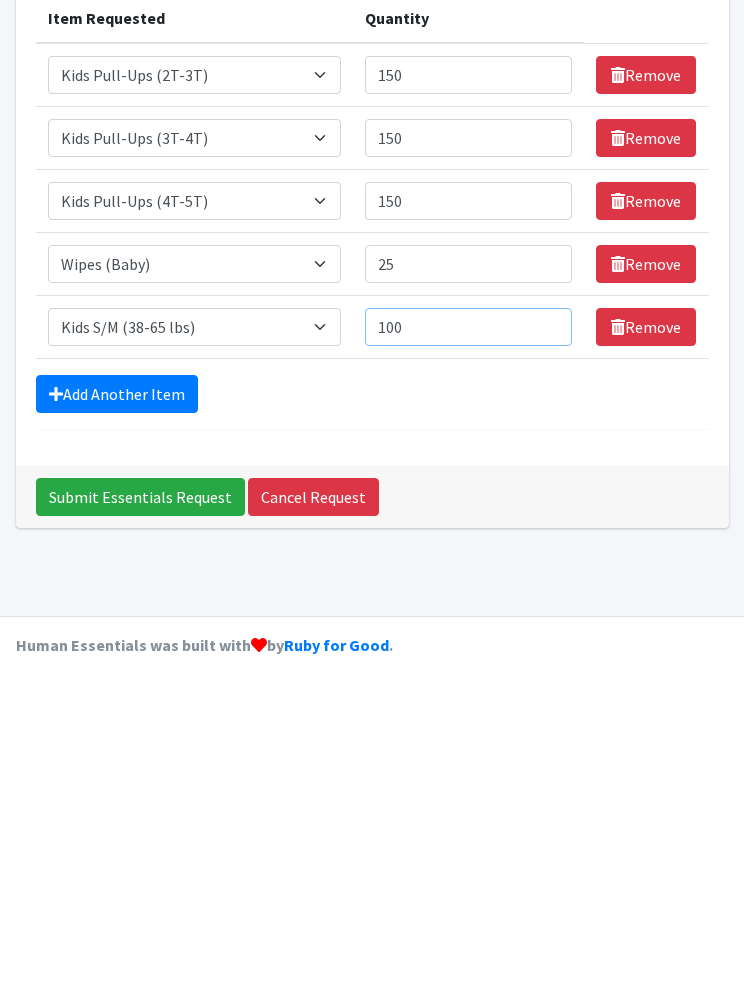 type on "100" 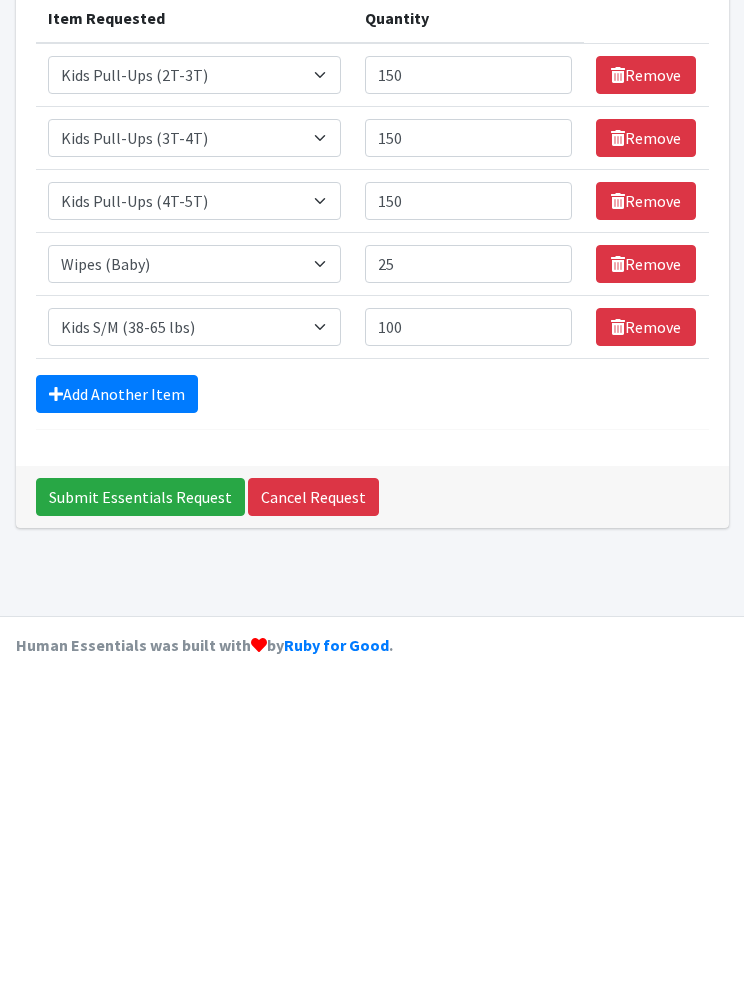 click on "Add Another Item" at bounding box center (117, 695) 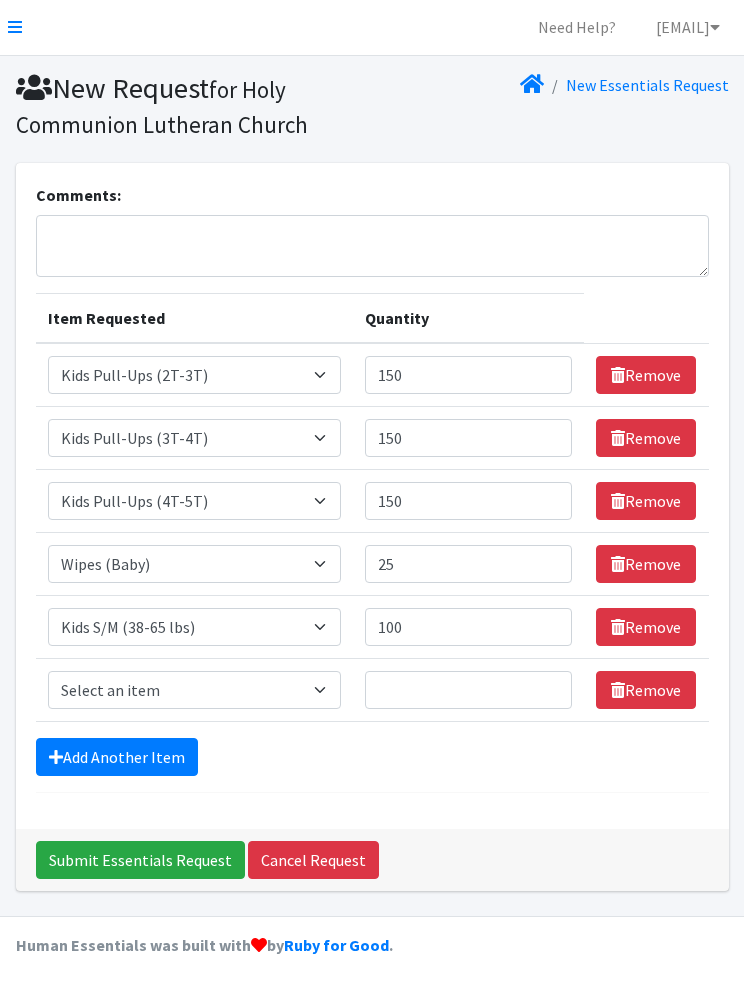 click on "Add Another Item" at bounding box center (117, 758) 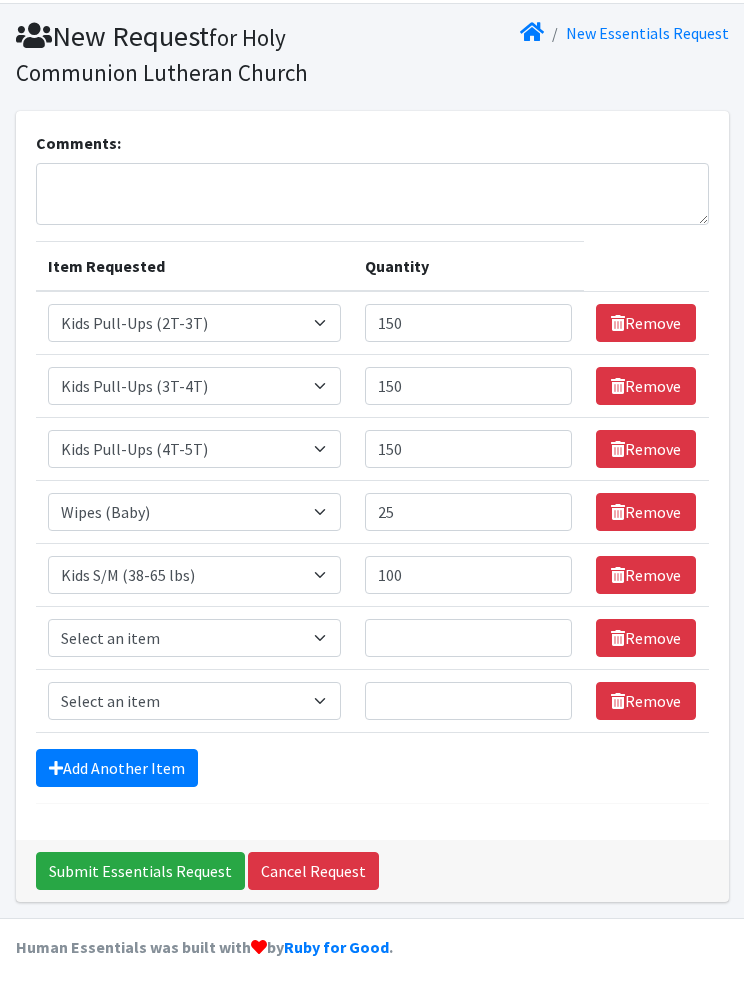 scroll, scrollTop: 53, scrollLeft: 0, axis: vertical 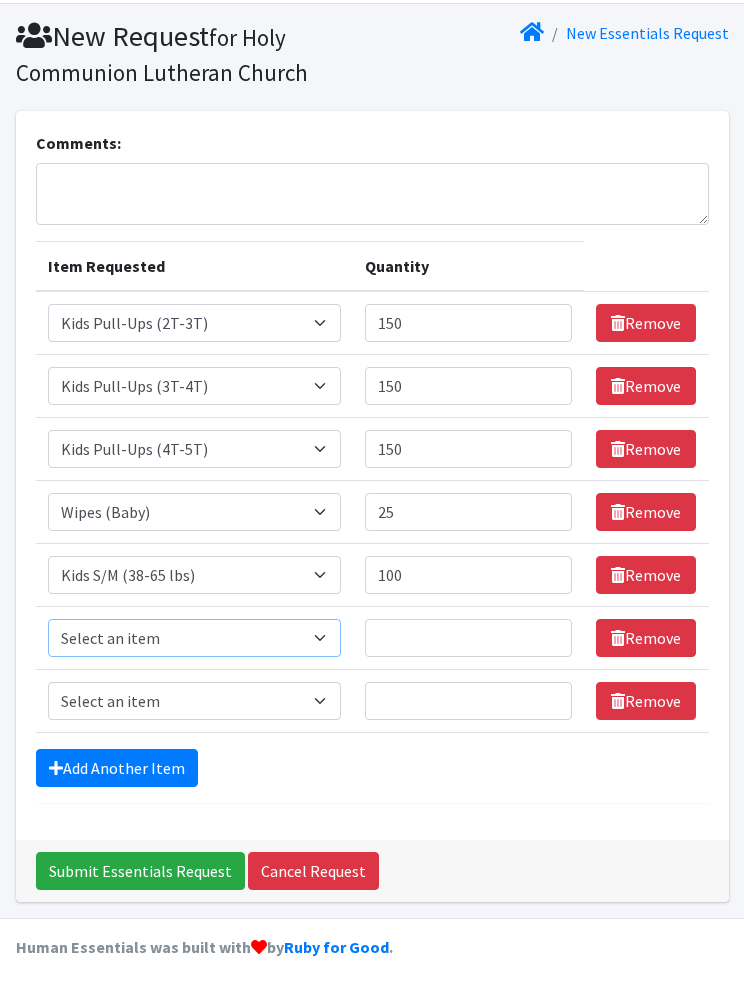 click on "Select an item
Adult Briefs (waist 28-40")
Adult Briefs (waist 38-50")
Adult Briefs (waist 44-54")
Adult Briefs (waist 44-58")
Adult Incontinence Pads
Adult Liners
Baby Shampoo
Baby Wash Head to Toe
Bed Pads (Cloth)
Bed Pads (Disposable)
Cloth Diapers (AIO's/Pocket)
Cloth Diapers (Covers)
Cloth Diapers (Plastic Cover Pants)
Cloth Diapers (Prefolds & Fitted)
Cloth Inserts (For Cloth Diapers)
Cloth Potty Training Pants/Underwear
Diaper Rash Cream/Powder
Disposable Inserts
Girl Ninjamas (Overnites s/m)
Goodnights (Youth Size S/M)
Goodnights (Youth Size XL)
Goodnights (Youth Size XS)
Kid Masks
Kids (Newborn)
Kids (Preemie)
Kids (Size 1)
Kids (Size 2)
Kids (Size 3)
Kids (Size 4)
Kids (Size 5)
Kids (Size 6)
Kids (Size 7)
Kids L/XL (60-125 lbs)
Kids Pull-Ups (2T-3T)
Kids Pull-Ups (3T-4T)
Kids Pull-Ups (4T-5T)
Kids S/M (38-65 lbs)
Kit
OverNites Diapers (Youth size 5)
Overnites (Youth Size 3)
Overnites (Youth Size 4)
Sanitizing Wipes" at bounding box center [194, 638] 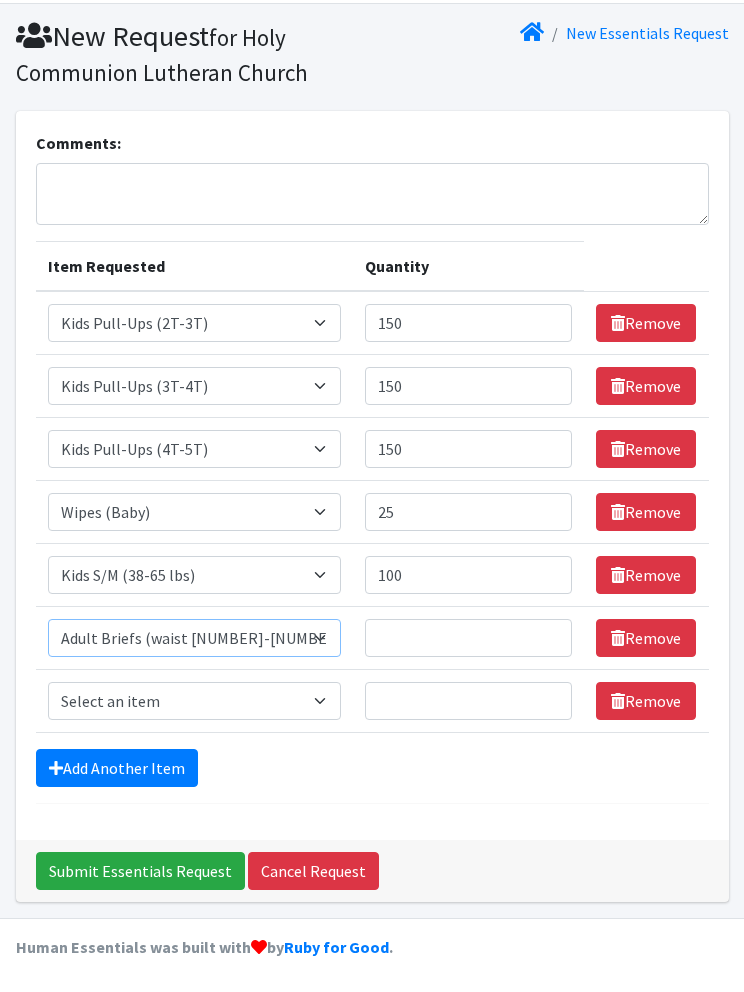 click on "Select an item
Adult Briefs (waist 28-40")
Adult Briefs (waist 38-50")
Adult Briefs (waist 44-54")
Adult Briefs (waist 44-58")
Adult Incontinence Pads
Adult Liners
Baby Shampoo
Baby Wash Head to Toe
Bed Pads (Cloth)
Bed Pads (Disposable)
Cloth Diapers (AIO's/Pocket)
Cloth Diapers (Covers)
Cloth Diapers (Plastic Cover Pants)
Cloth Diapers (Prefolds & Fitted)
Cloth Inserts (For Cloth Diapers)
Cloth Potty Training Pants/Underwear
Diaper Rash Cream/Powder
Disposable Inserts
Girl Ninjamas (Overnites s/m)
Goodnights (Youth Size S/M)
Goodnights (Youth Size XL)
Goodnights (Youth Size XS)
Kid Masks
Kids (Newborn)
Kids (Preemie)
Kids (Size 1)
Kids (Size 2)
Kids (Size 3)
Kids (Size 4)
Kids (Size 5)
Kids (Size 6)
Kids (Size 7)
Kids L/XL (60-125 lbs)
Kids Pull-Ups (2T-3T)
Kids Pull-Ups (3T-4T)
Kids Pull-Ups (4T-5T)
Kids S/M (38-65 lbs)
Kit
OverNites Diapers (Youth size 5)
Overnites (Youth Size 3)
Overnites (Youth Size 4)
Sanitizing Wipes" at bounding box center [194, 638] 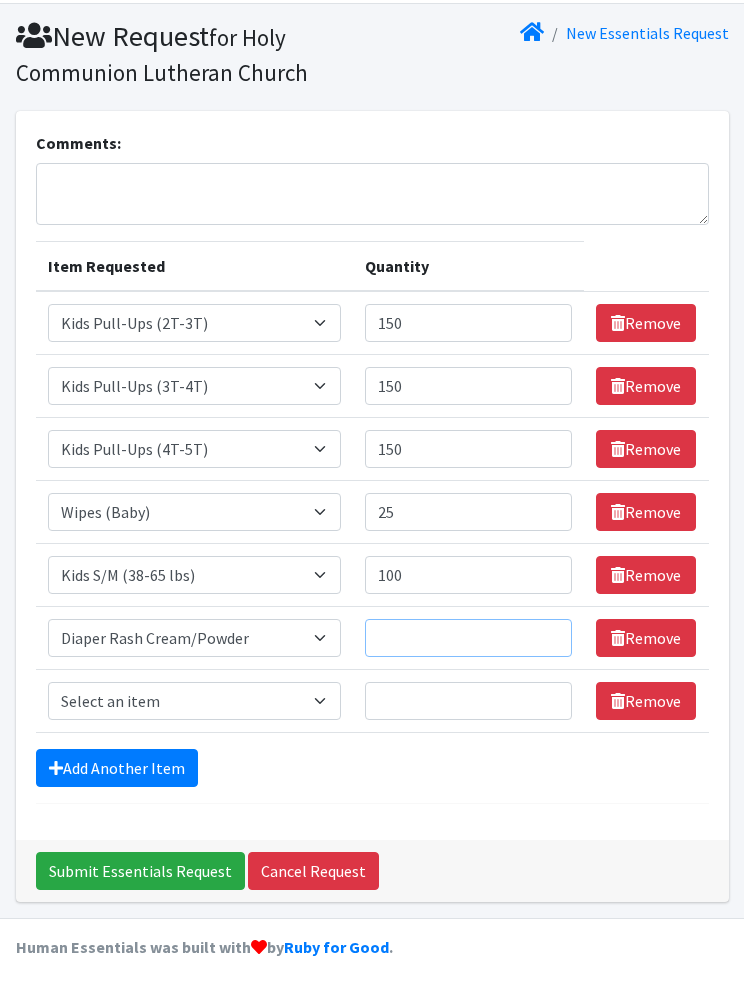 click on "Quantity" at bounding box center [469, 638] 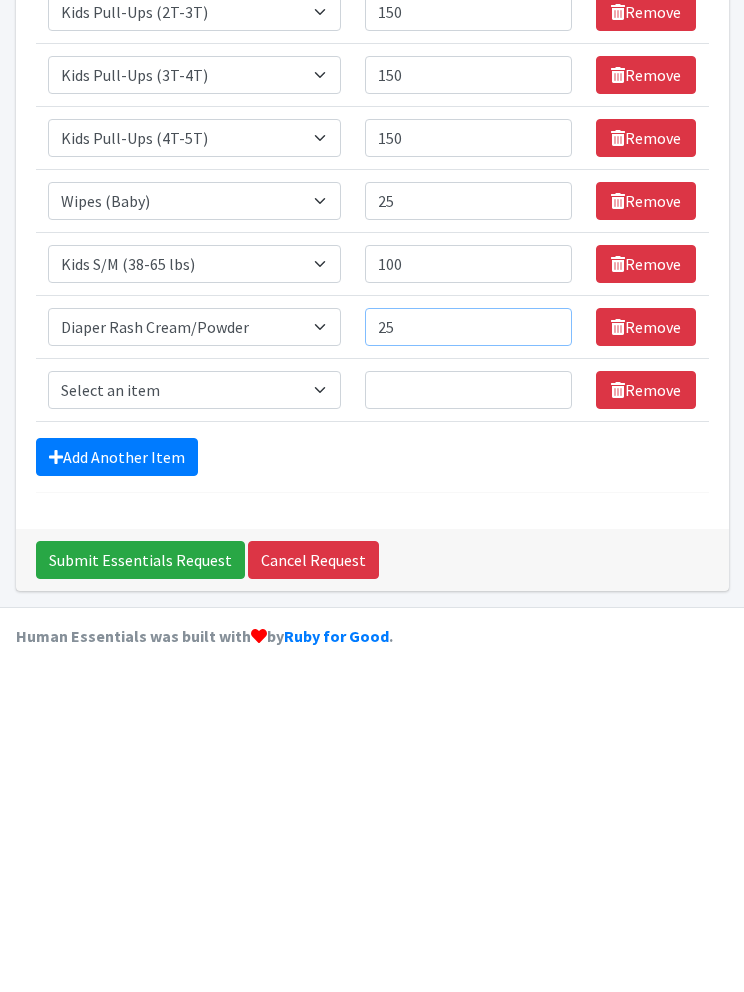 type on "25" 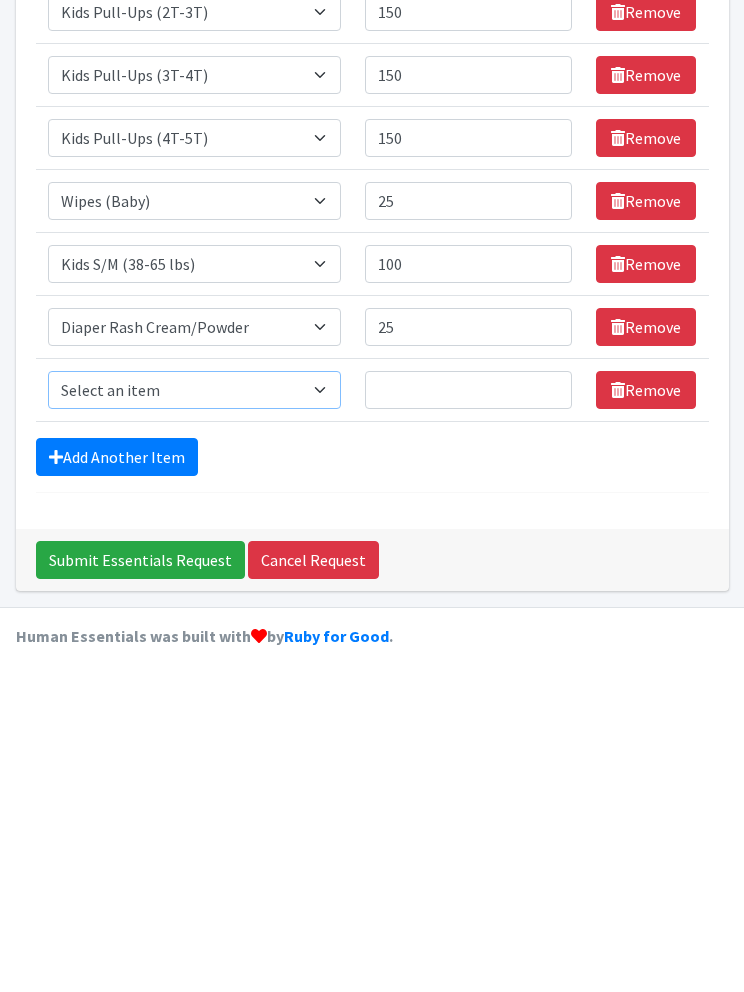 click on "Select an item
Adult Briefs (waist 28-40")
Adult Briefs (waist 38-50")
Adult Briefs (waist 44-54")
Adult Briefs (waist 44-58")
Adult Incontinence Pads
Adult Liners
Baby Shampoo
Baby Wash Head to Toe
Bed Pads (Cloth)
Bed Pads (Disposable)
Cloth Diapers (AIO's/Pocket)
Cloth Diapers (Covers)
Cloth Diapers (Plastic Cover Pants)
Cloth Diapers (Prefolds & Fitted)
Cloth Inserts (For Cloth Diapers)
Cloth Potty Training Pants/Underwear
Diaper Rash Cream/Powder
Disposable Inserts
Girl Ninjamas (Overnites s/m)
Goodnights (Youth Size S/M)
Goodnights (Youth Size XL)
Goodnights (Youth Size XS)
Kid Masks
Kids (Newborn)
Kids (Preemie)
Kids (Size 1)
Kids (Size 2)
Kids (Size 3)
Kids (Size 4)
Kids (Size 5)
Kids (Size 6)
Kids (Size 7)
Kids L/XL (60-125 lbs)
Kids Pull-Ups (2T-3T)
Kids Pull-Ups (3T-4T)
Kids Pull-Ups (4T-5T)
Kids S/M (38-65 lbs)
Kit
OverNites Diapers (Youth size 5)
Overnites (Youth Size 3)
Overnites (Youth Size 4)
Sanitizing Wipes" at bounding box center (194, 702) 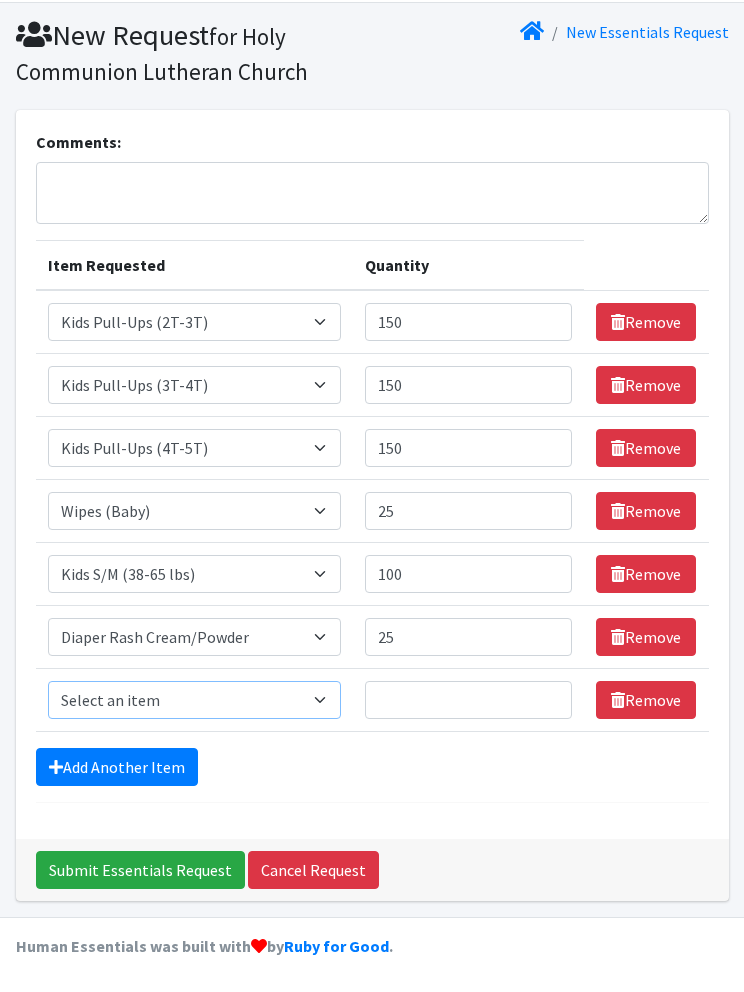 select on "6856" 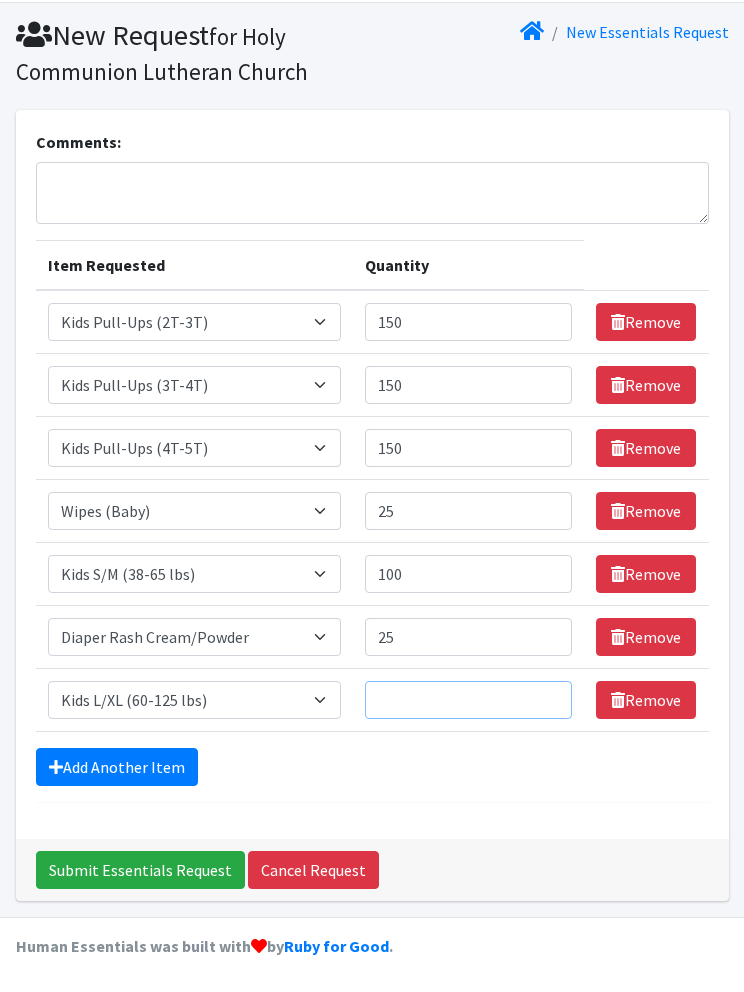 click on "Quantity" at bounding box center (469, 701) 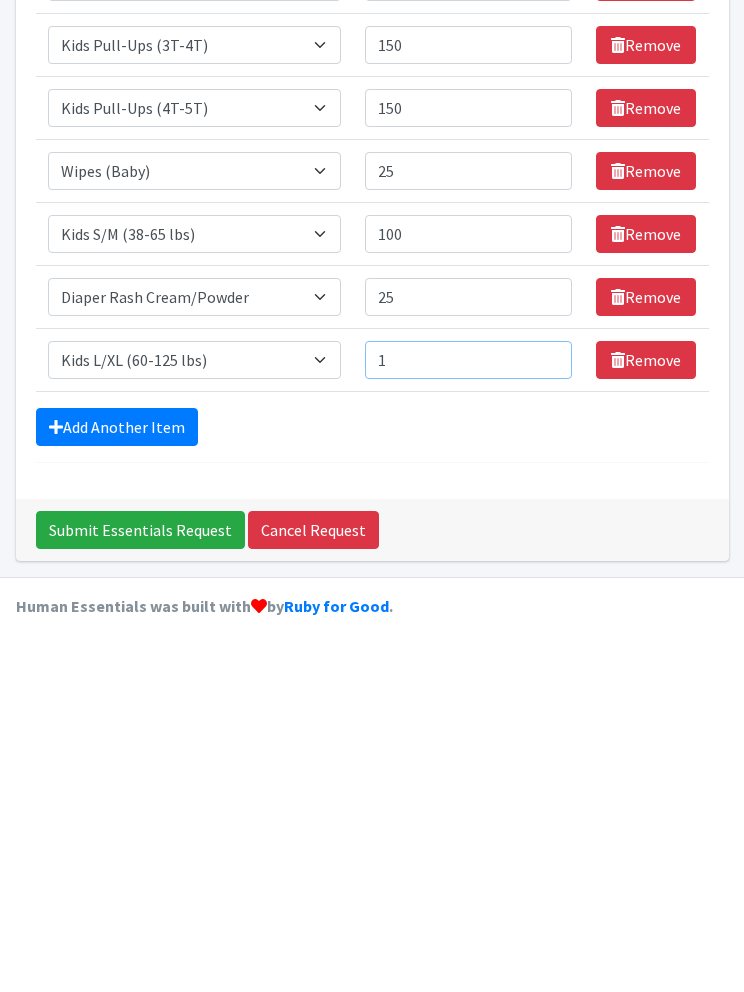 scroll, scrollTop: 53, scrollLeft: 0, axis: vertical 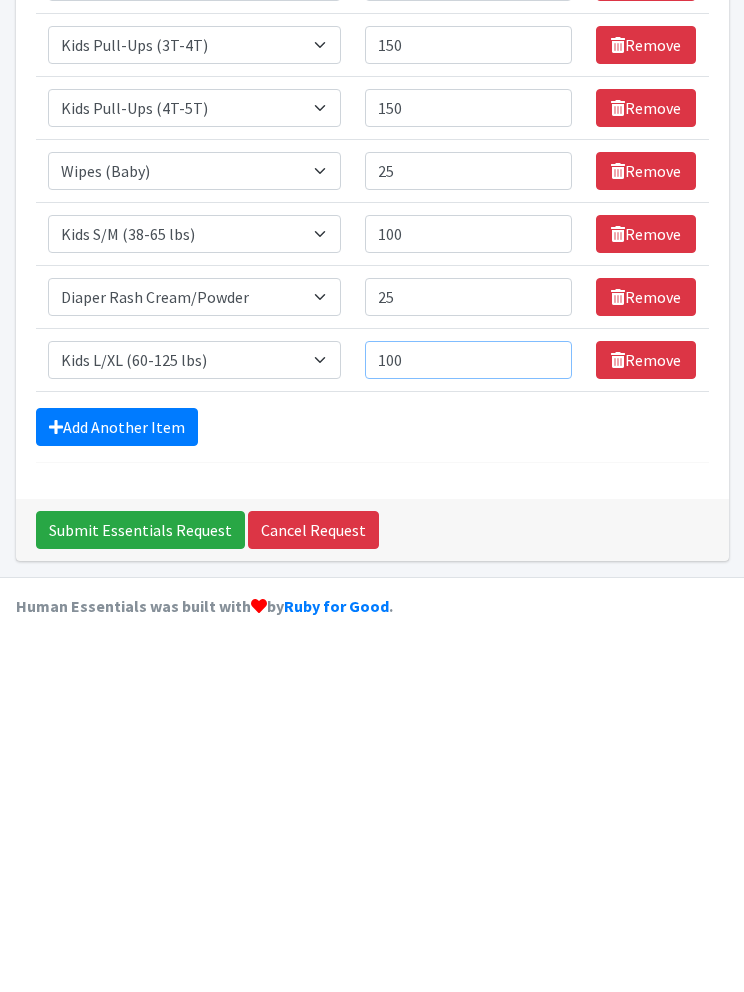 type on "100" 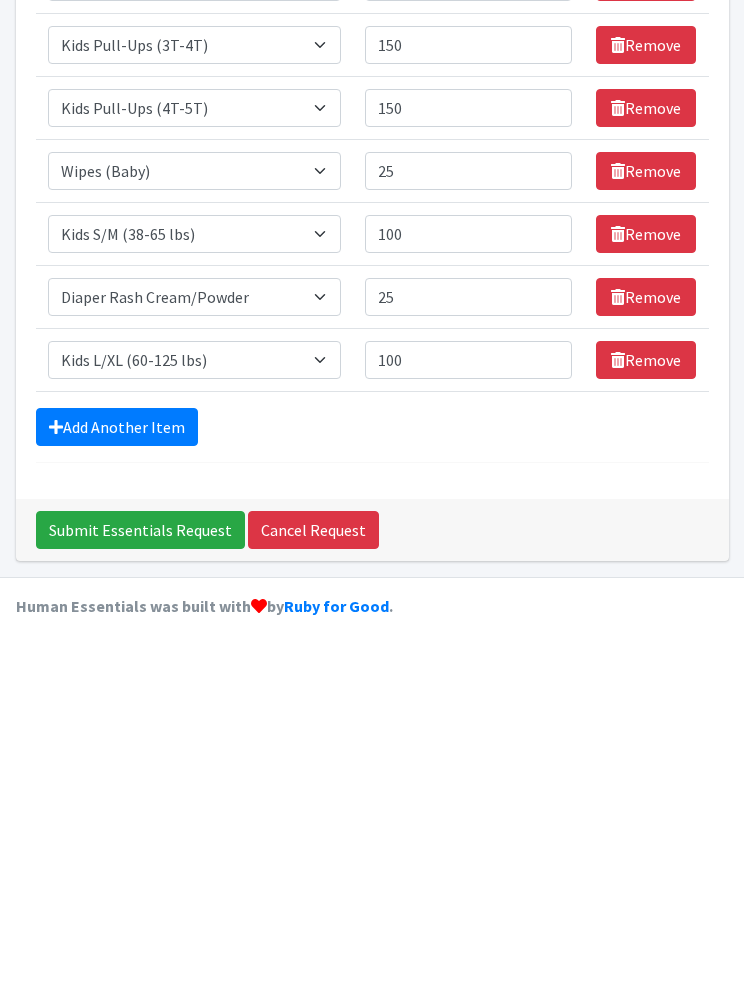 click on "Add Another Item" at bounding box center (117, 768) 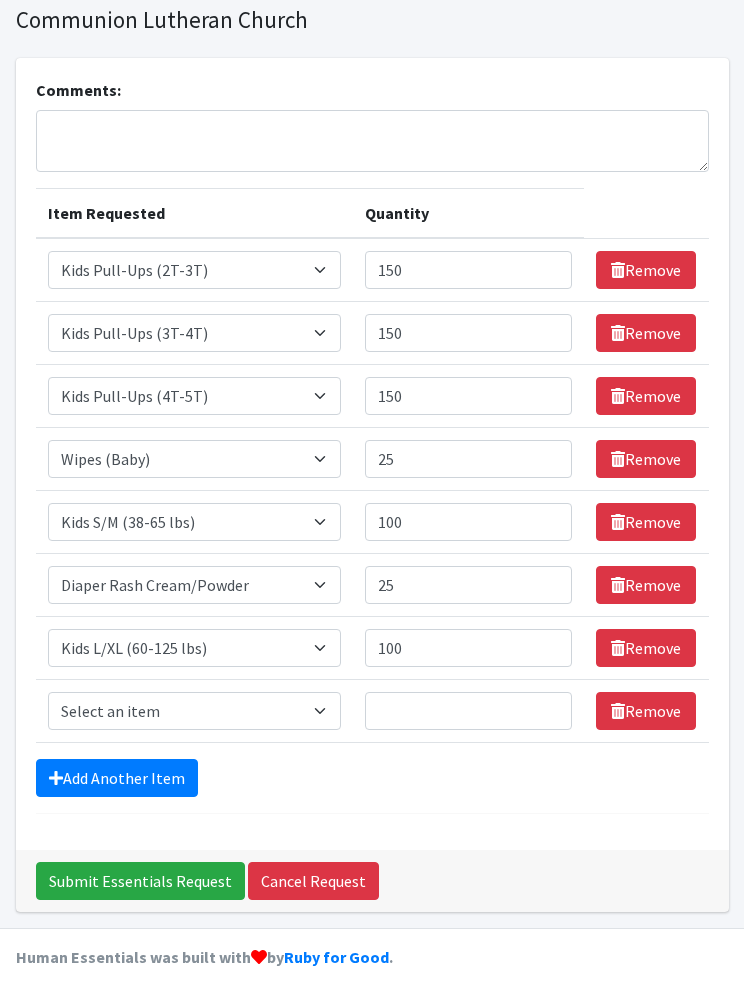 scroll, scrollTop: 116, scrollLeft: 0, axis: vertical 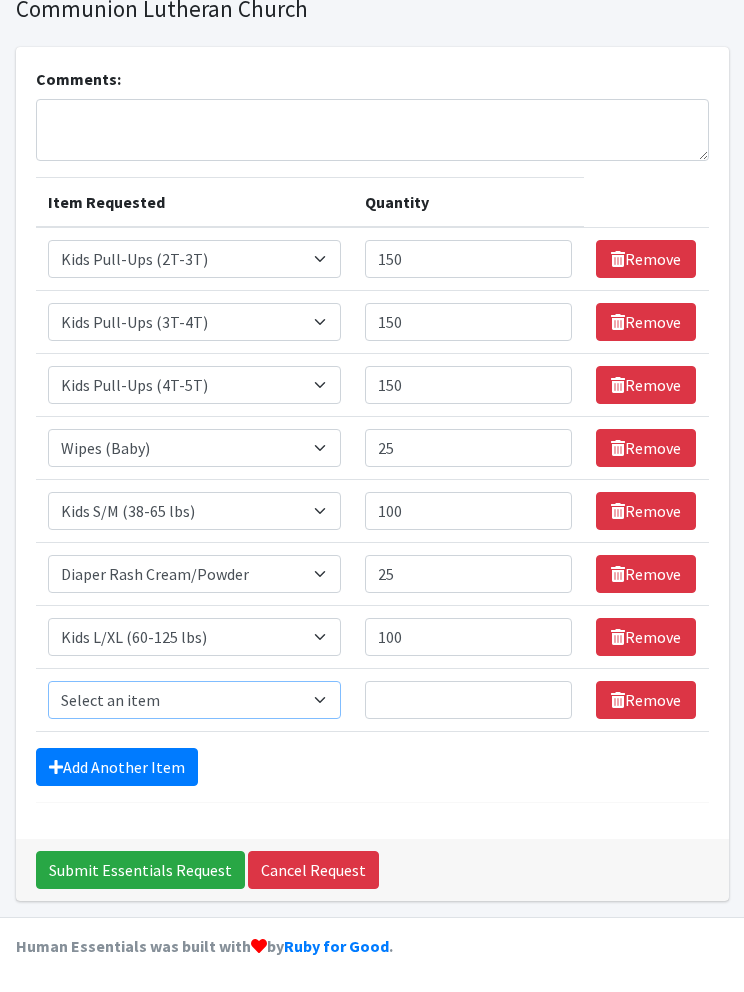 click on "Select an item
Adult Briefs (waist 28-40")
Adult Briefs (waist 38-50")
Adult Briefs (waist 44-54")
Adult Briefs (waist 44-58")
Adult Incontinence Pads
Adult Liners
Baby Shampoo
Baby Wash Head to Toe
Bed Pads (Cloth)
Bed Pads (Disposable)
Cloth Diapers (AIO's/Pocket)
Cloth Diapers (Covers)
Cloth Diapers (Plastic Cover Pants)
Cloth Diapers (Prefolds & Fitted)
Cloth Inserts (For Cloth Diapers)
Cloth Potty Training Pants/Underwear
Diaper Rash Cream/Powder
Disposable Inserts
Girl Ninjamas (Overnites s/m)
Goodnights (Youth Size S/M)
Goodnights (Youth Size XL)
Goodnights (Youth Size XS)
Kid Masks
Kids (Newborn)
Kids (Preemie)
Kids (Size 1)
Kids (Size 2)
Kids (Size 3)
Kids (Size 4)
Kids (Size 5)
Kids (Size 6)
Kids (Size 7)
Kids L/XL (60-125 lbs)
Kids Pull-Ups (2T-3T)
Kids Pull-Ups (3T-4T)
Kids Pull-Ups (4T-5T)
Kids S/M (38-65 lbs)
Kit
OverNites Diapers (Youth size 5)
Overnites (Youth Size 3)
Overnites (Youth Size 4)
Sanitizing Wipes" at bounding box center [194, 701] 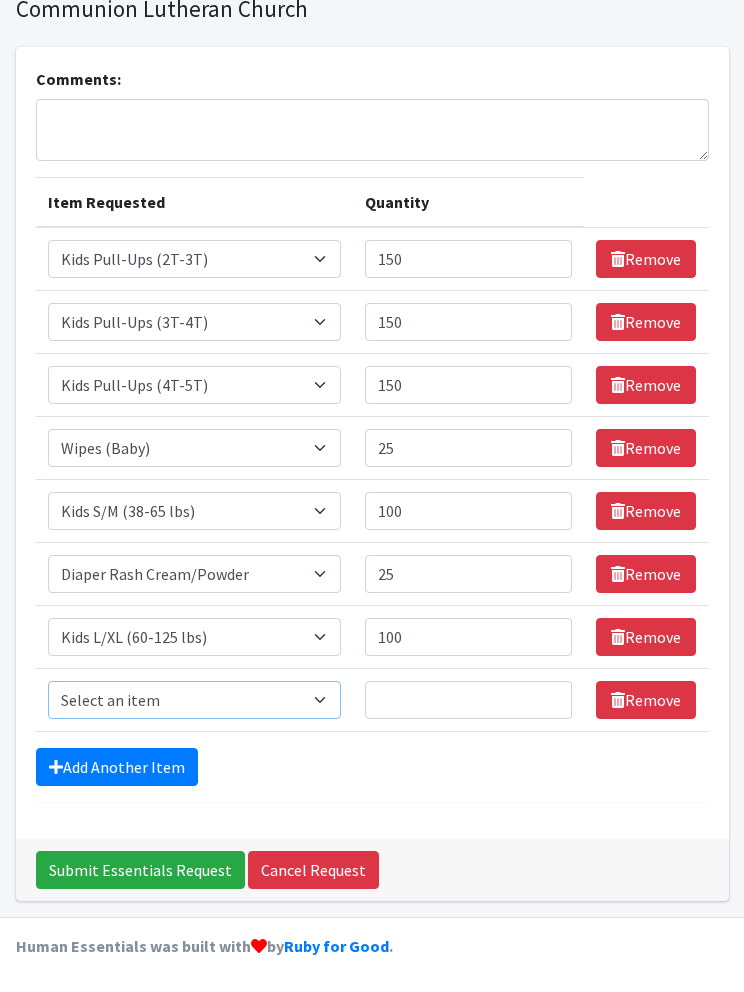 select on "6830" 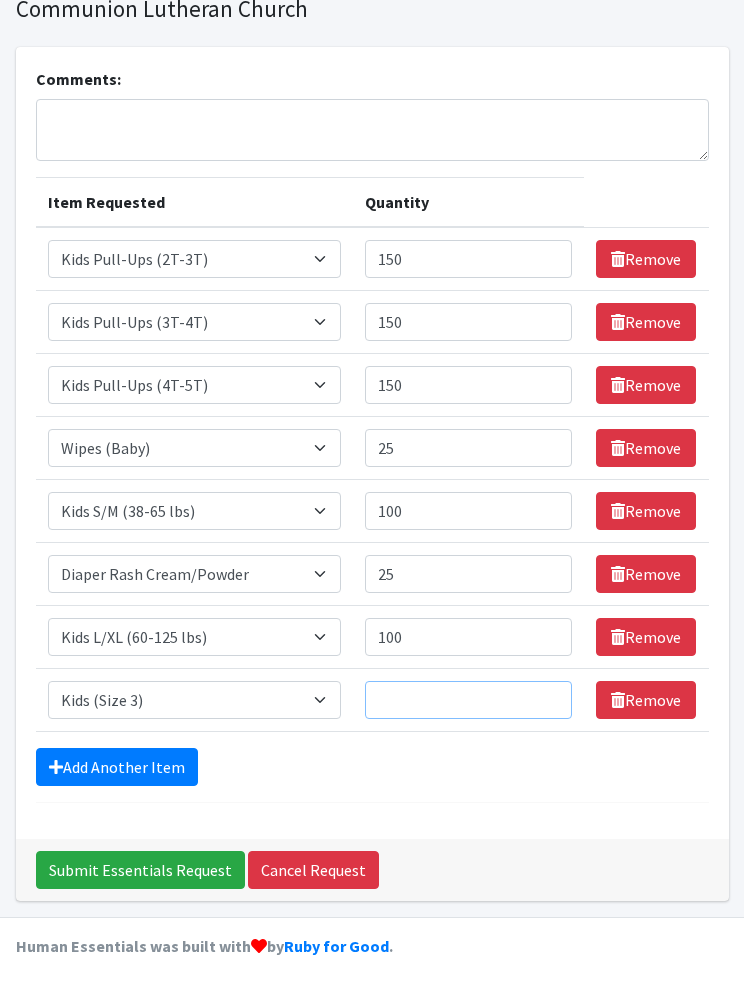 click on "Quantity" at bounding box center (469, 701) 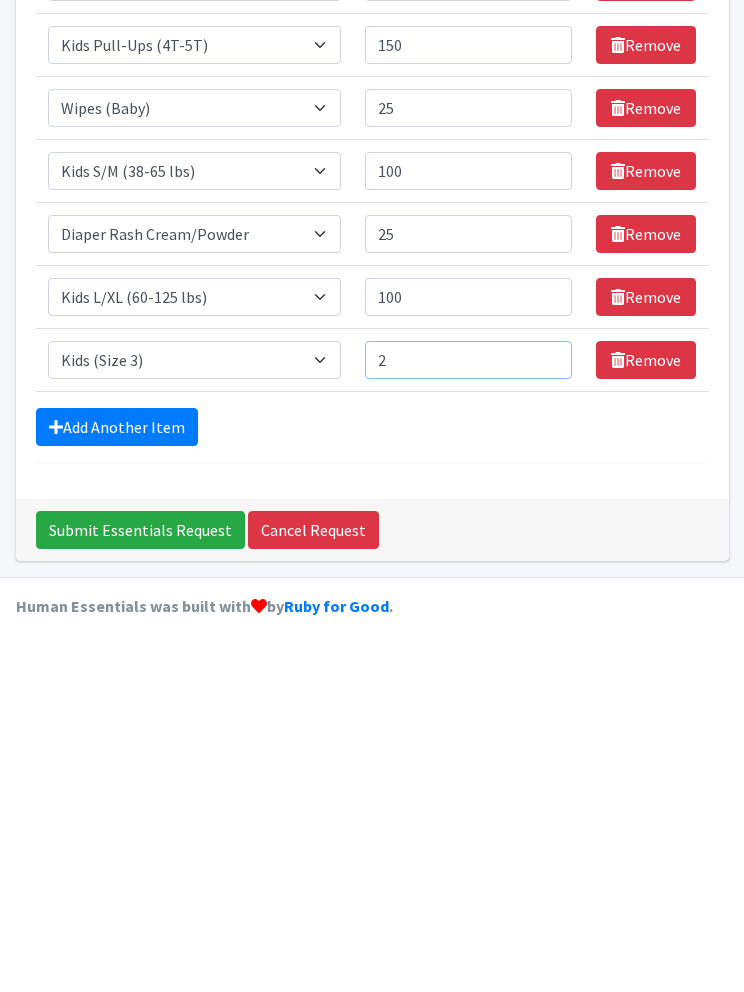 scroll, scrollTop: 116, scrollLeft: 0, axis: vertical 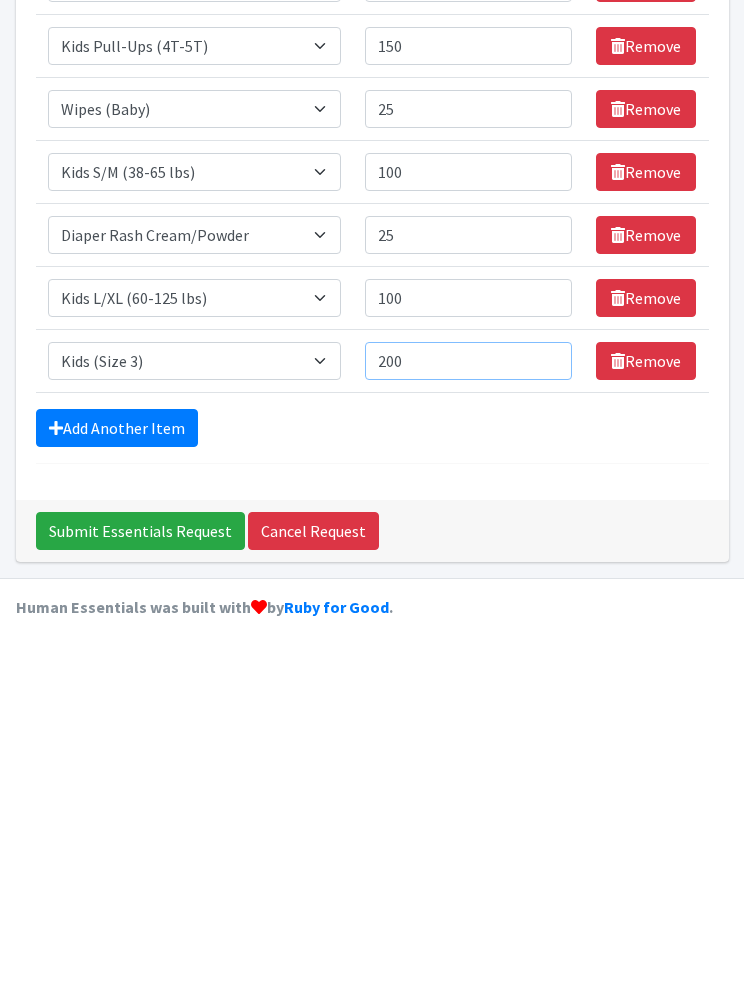 type on "200" 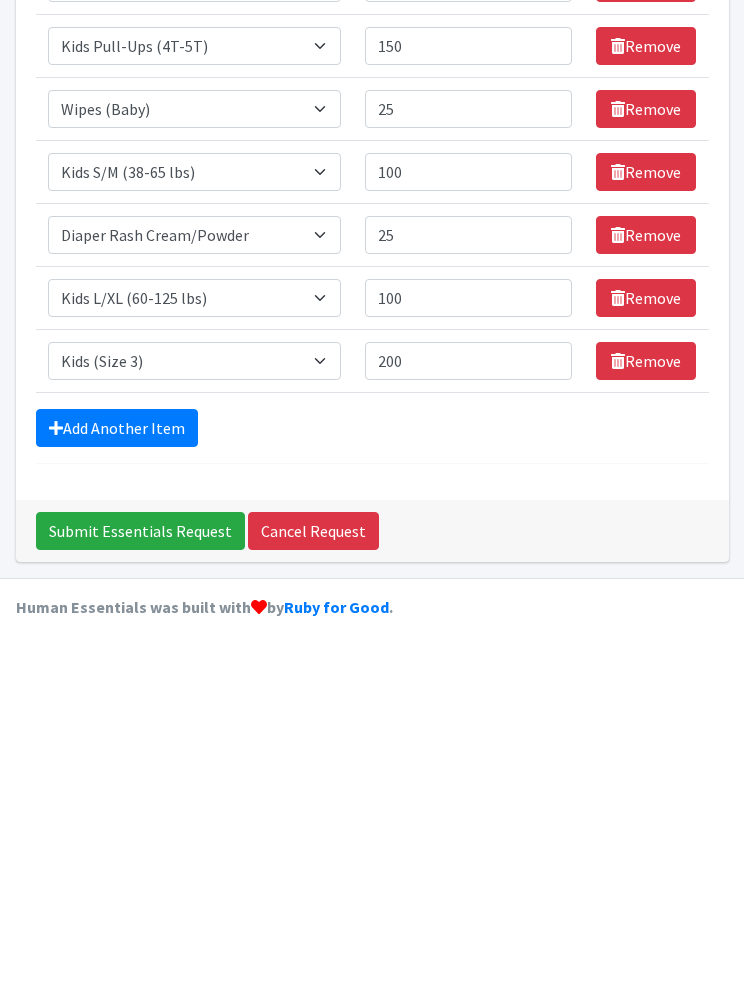 click on "Submit Essentials Request" at bounding box center (140, 871) 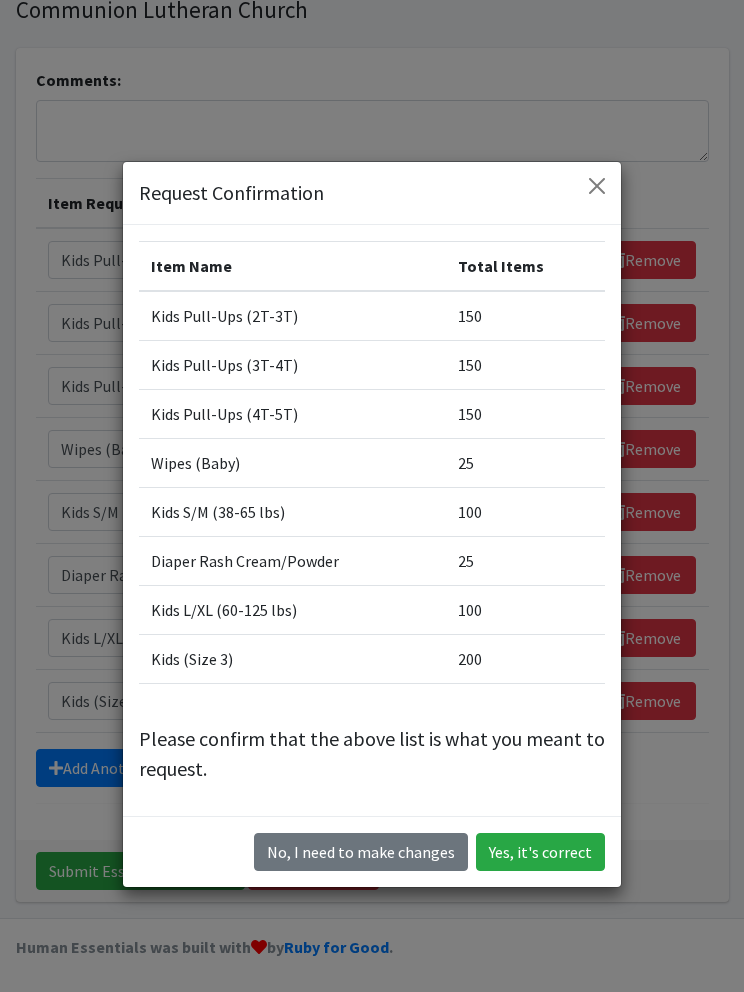 click on "Yes, it's correct" at bounding box center [540, 852] 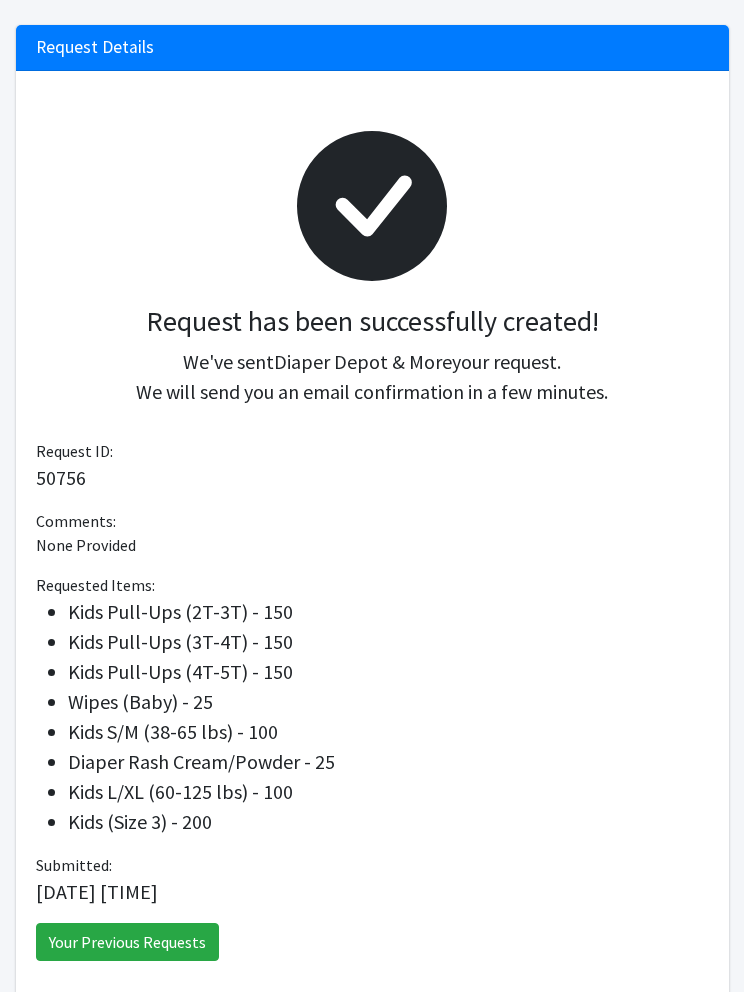 scroll, scrollTop: 207, scrollLeft: 0, axis: vertical 